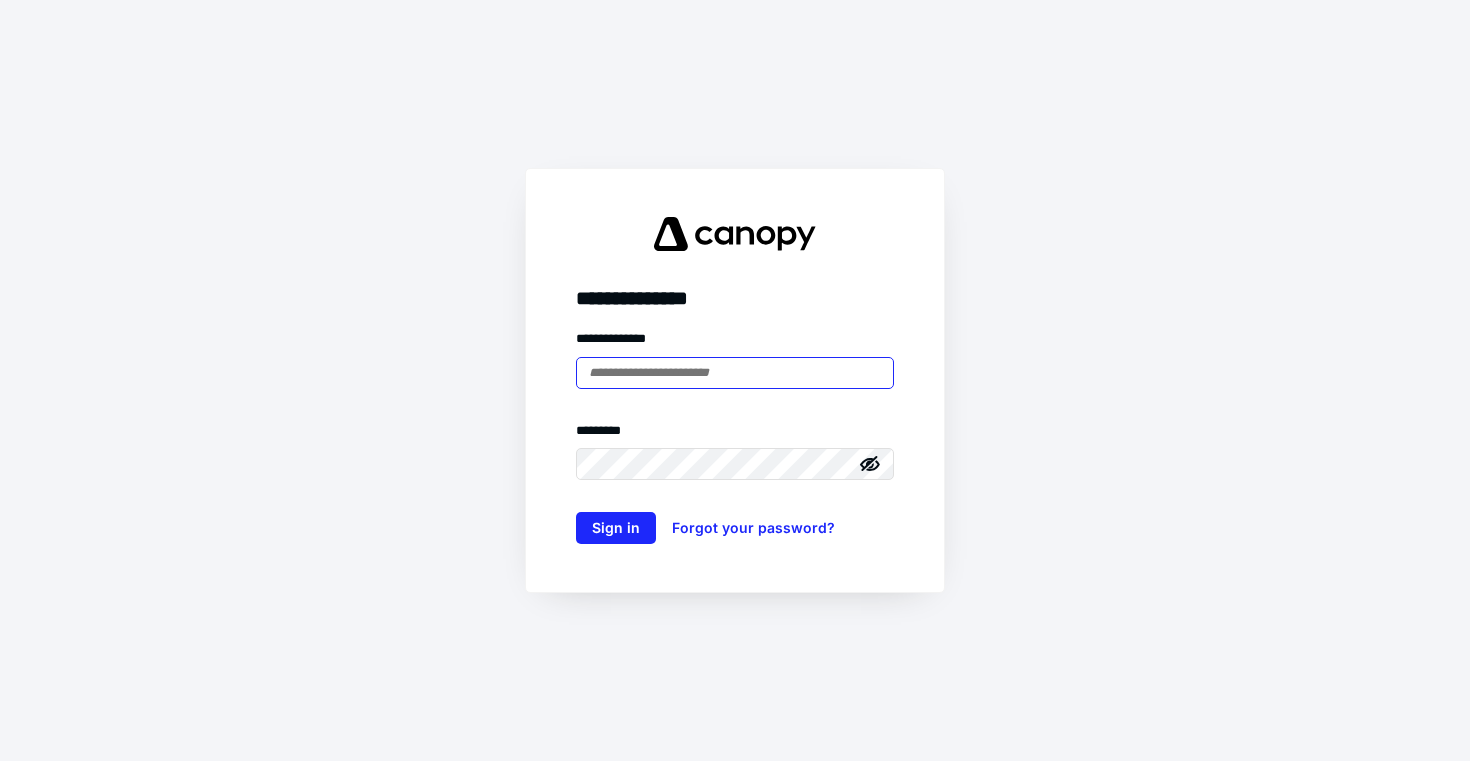 scroll, scrollTop: 0, scrollLeft: 0, axis: both 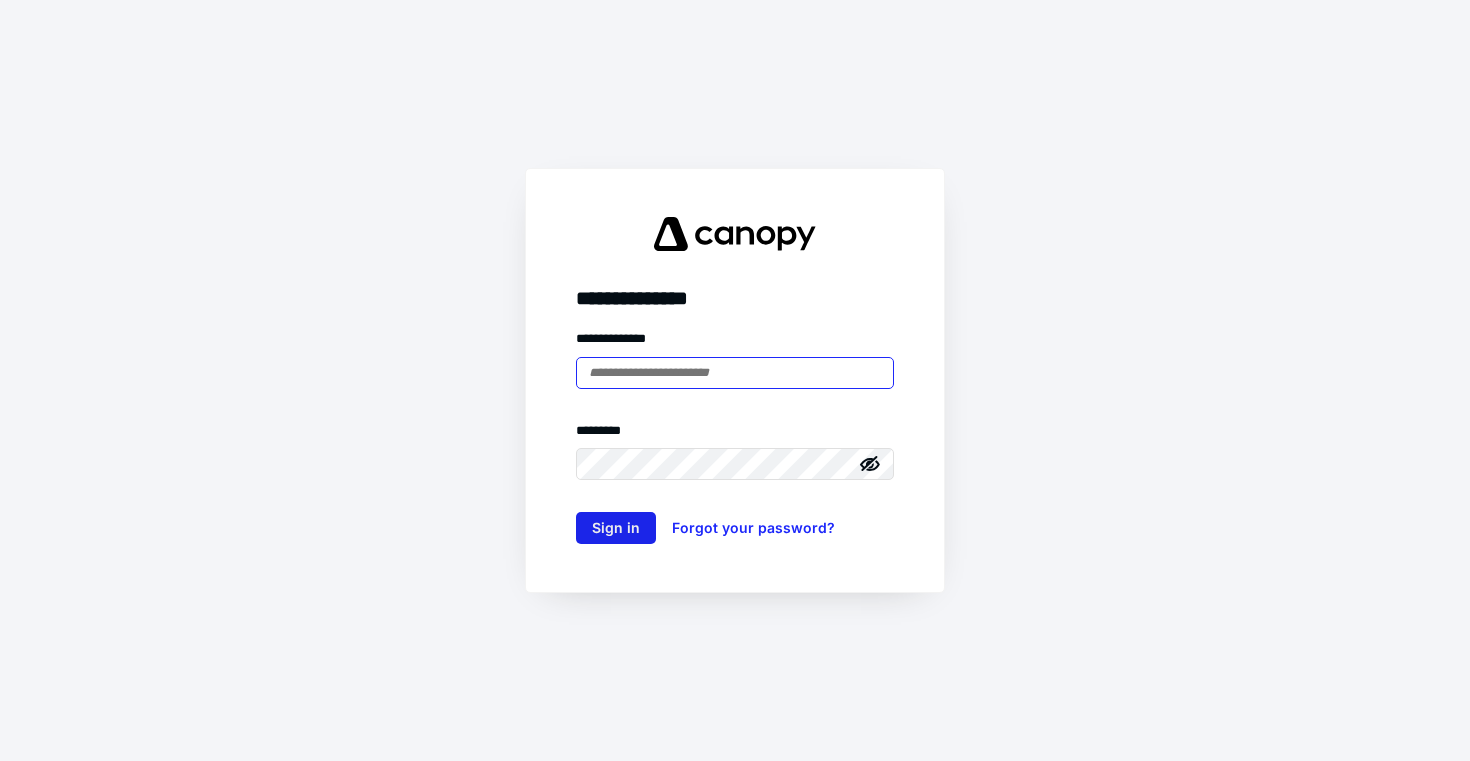 type on "**********" 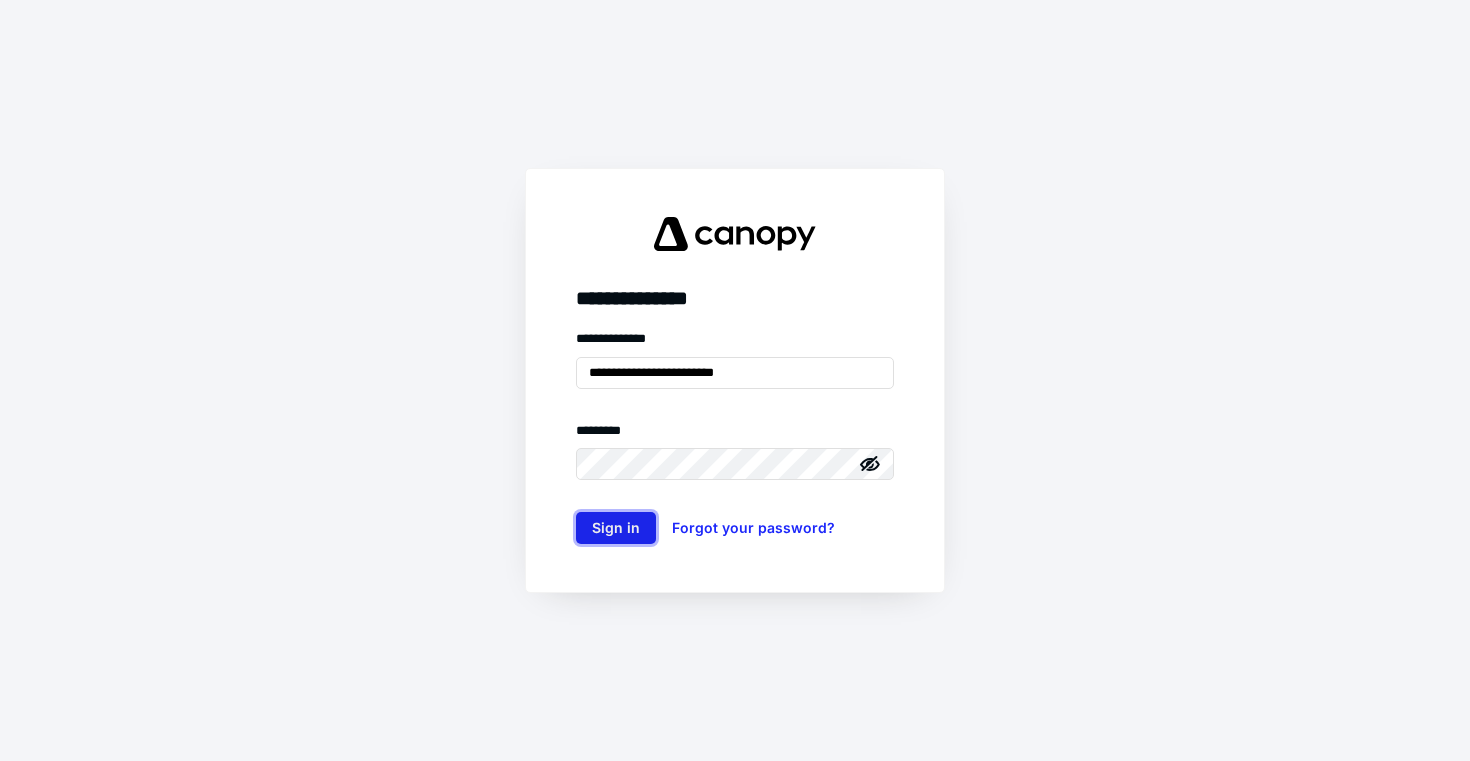 click on "Sign in" at bounding box center [616, 528] 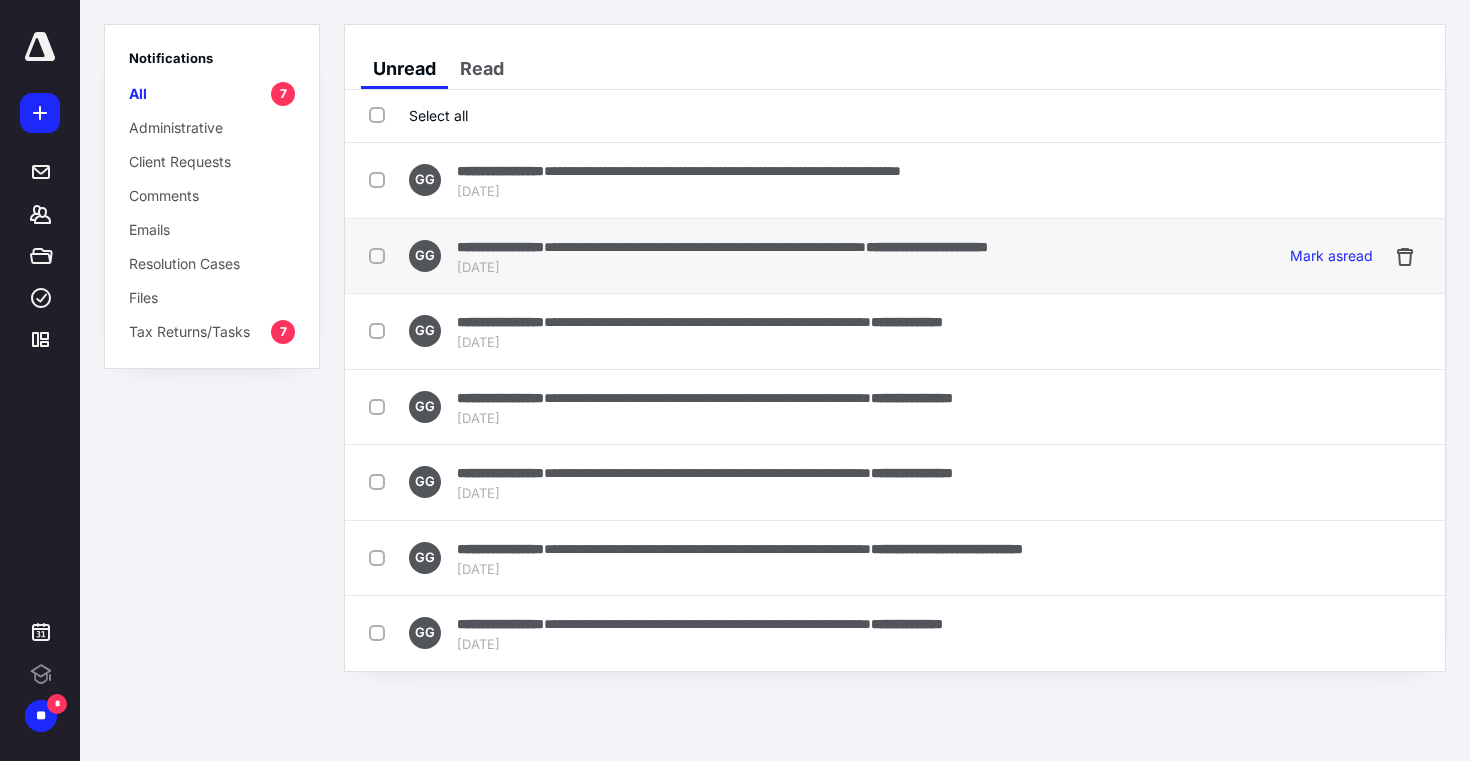 scroll, scrollTop: 0, scrollLeft: 0, axis: both 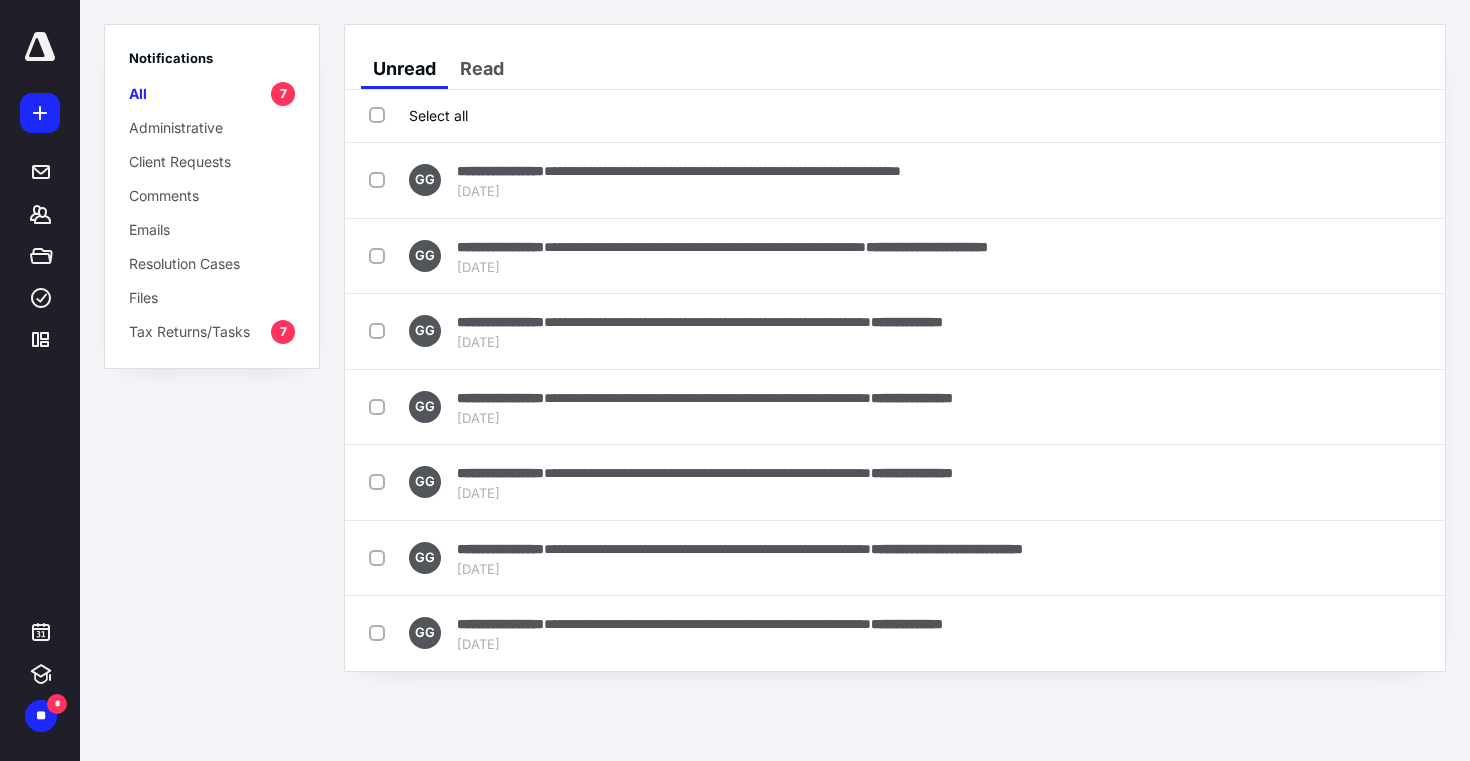 click on "Tax Returns/Tasks" at bounding box center [189, 331] 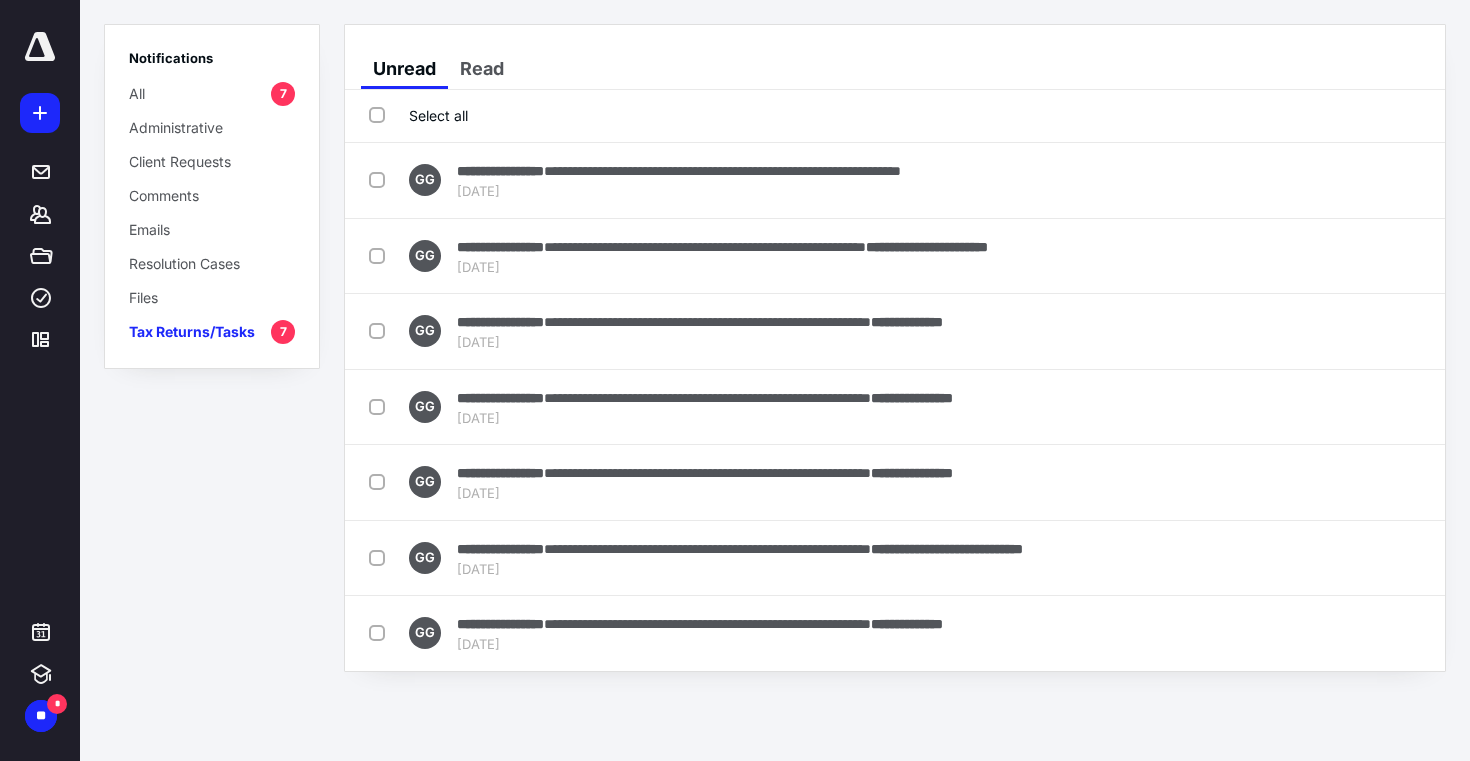 click on "Select all" at bounding box center (418, 115) 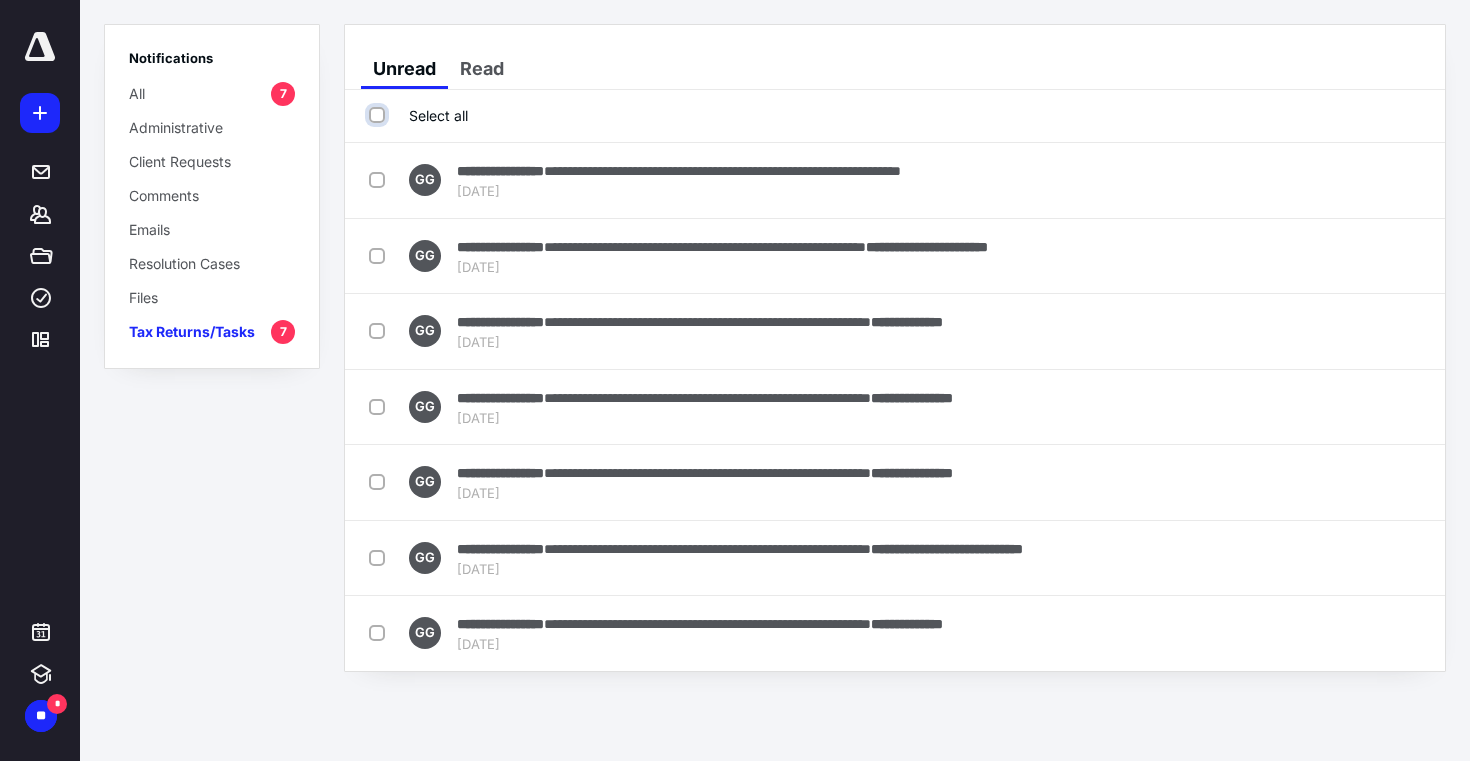 click on "Select all" at bounding box center (379, 115) 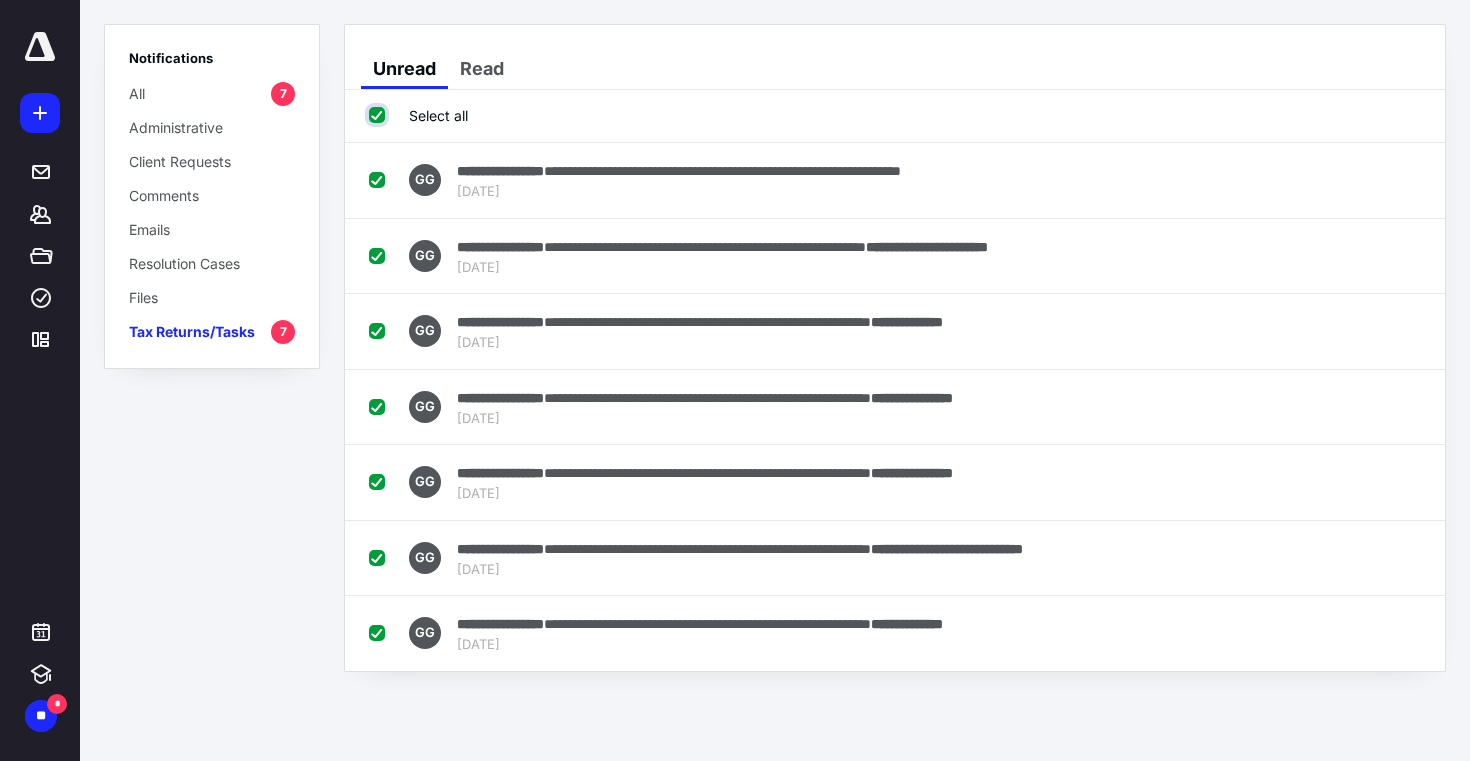 checkbox on "true" 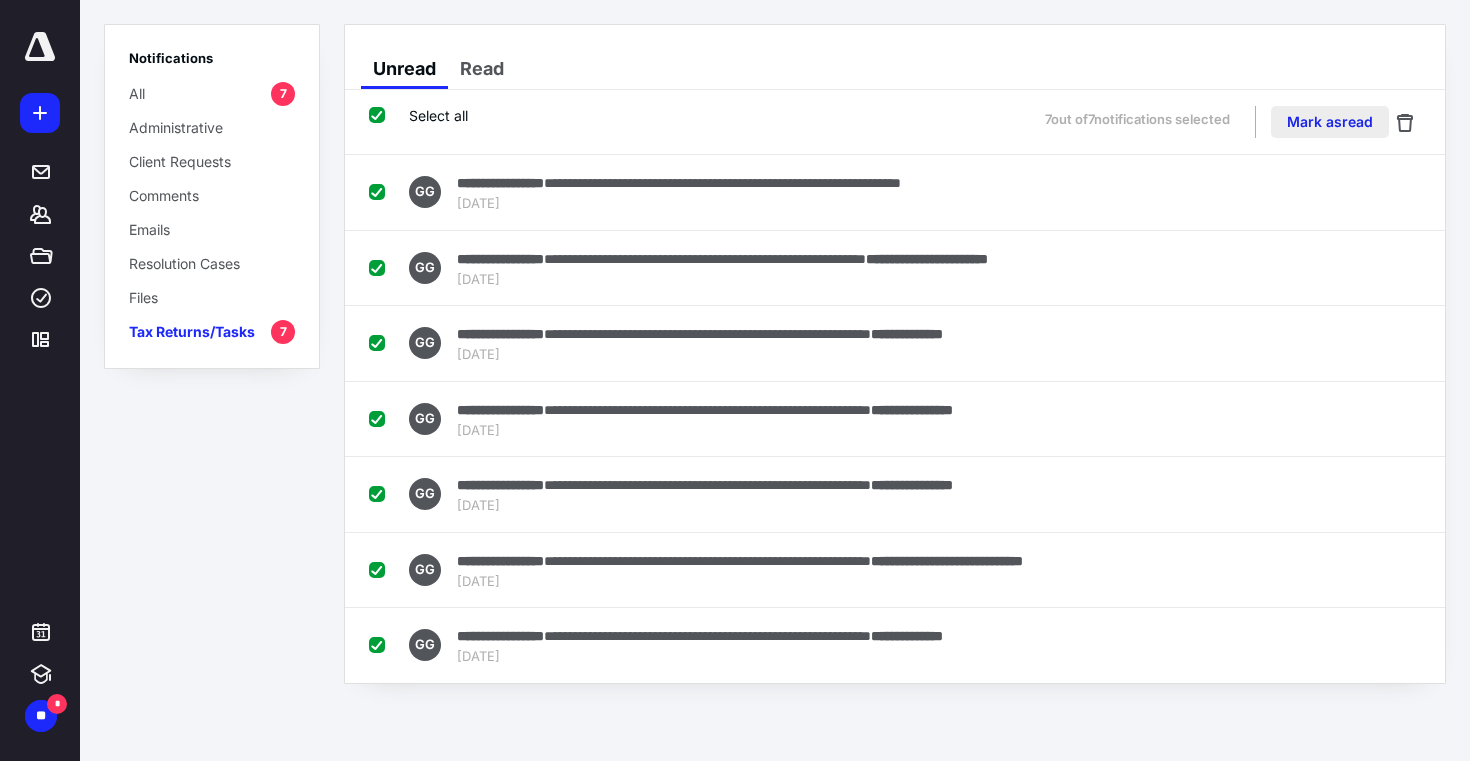 click on "Mark as  read" at bounding box center [1330, 122] 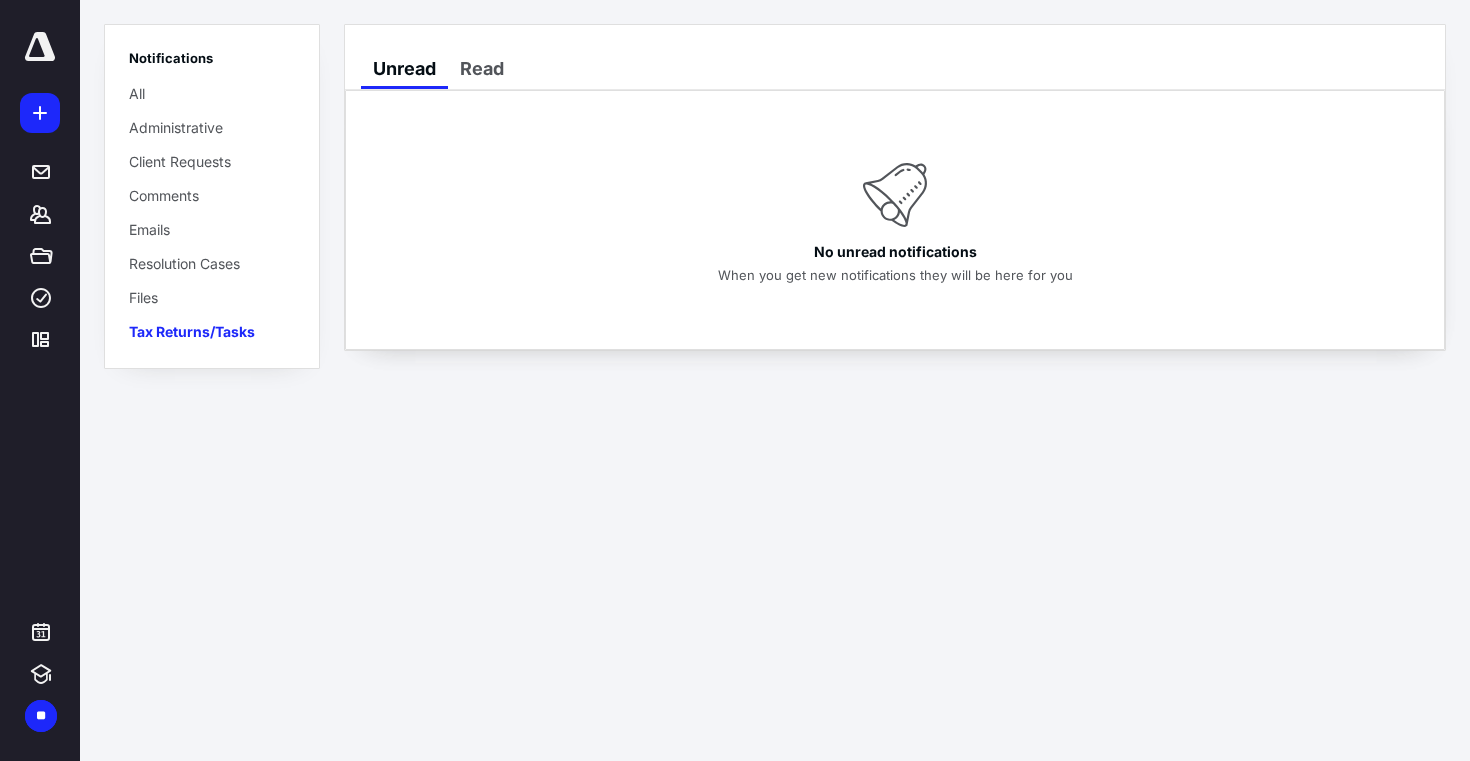 click at bounding box center [40, 47] 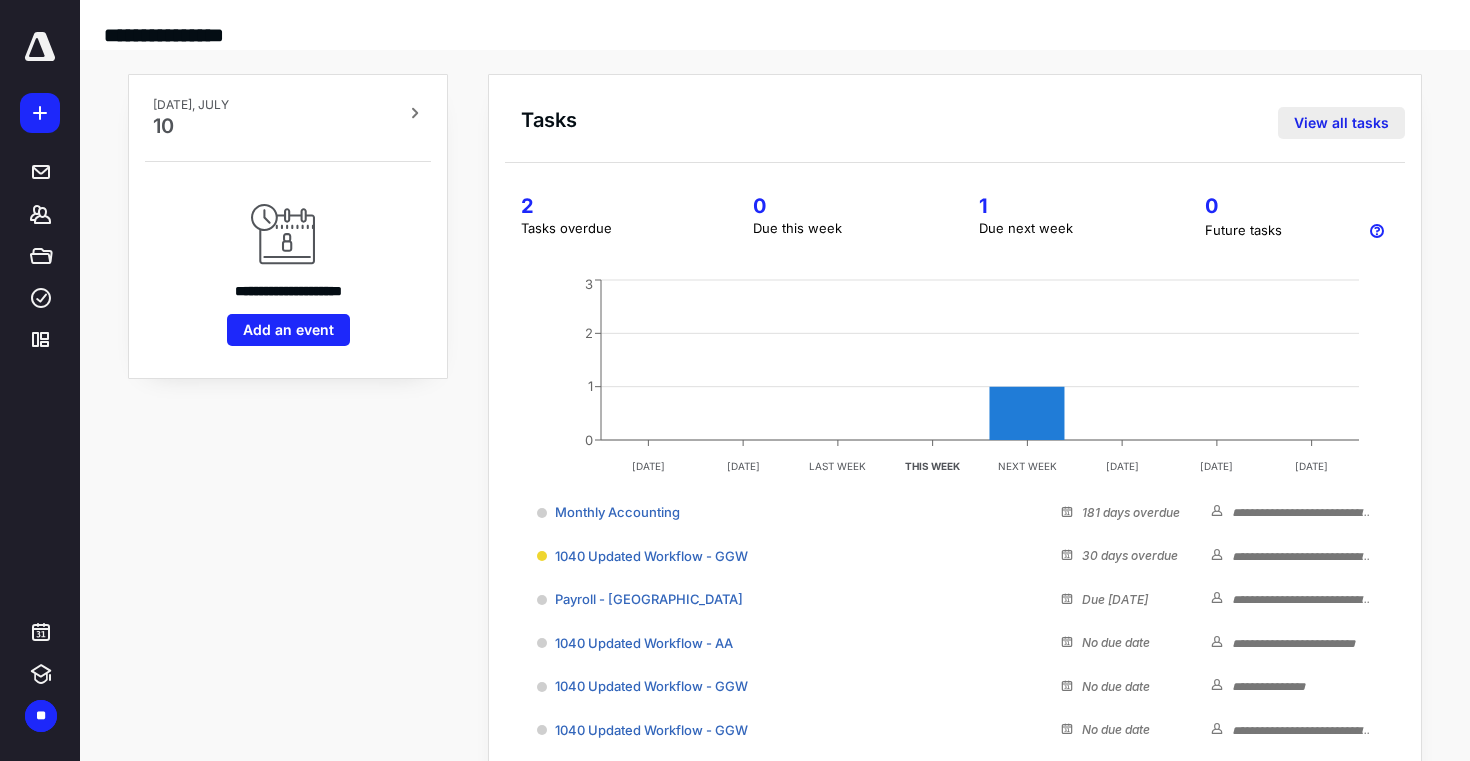 click on "View all tasks" at bounding box center [1341, 123] 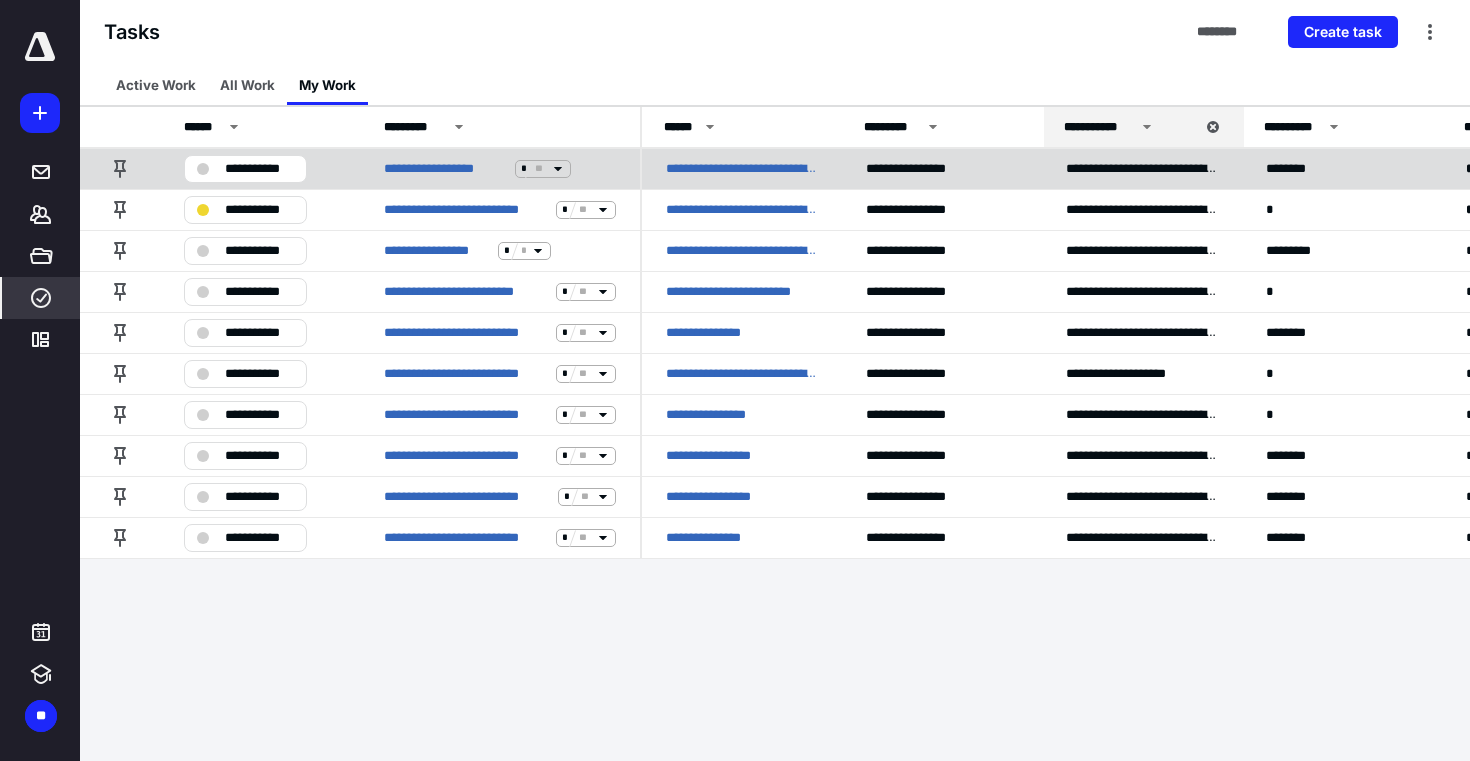 click on "**********" at bounding box center [245, 169] 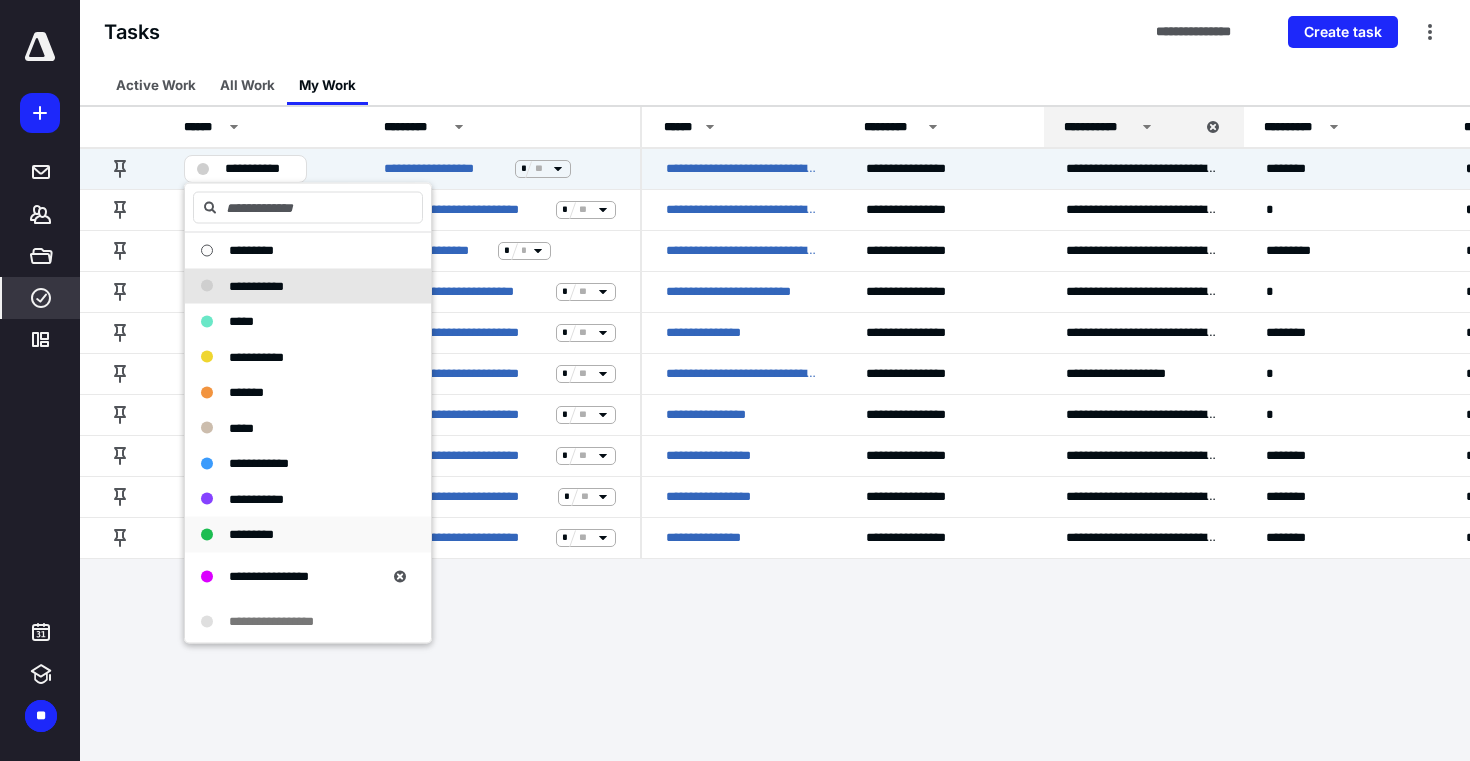 click on "*********" at bounding box center [296, 535] 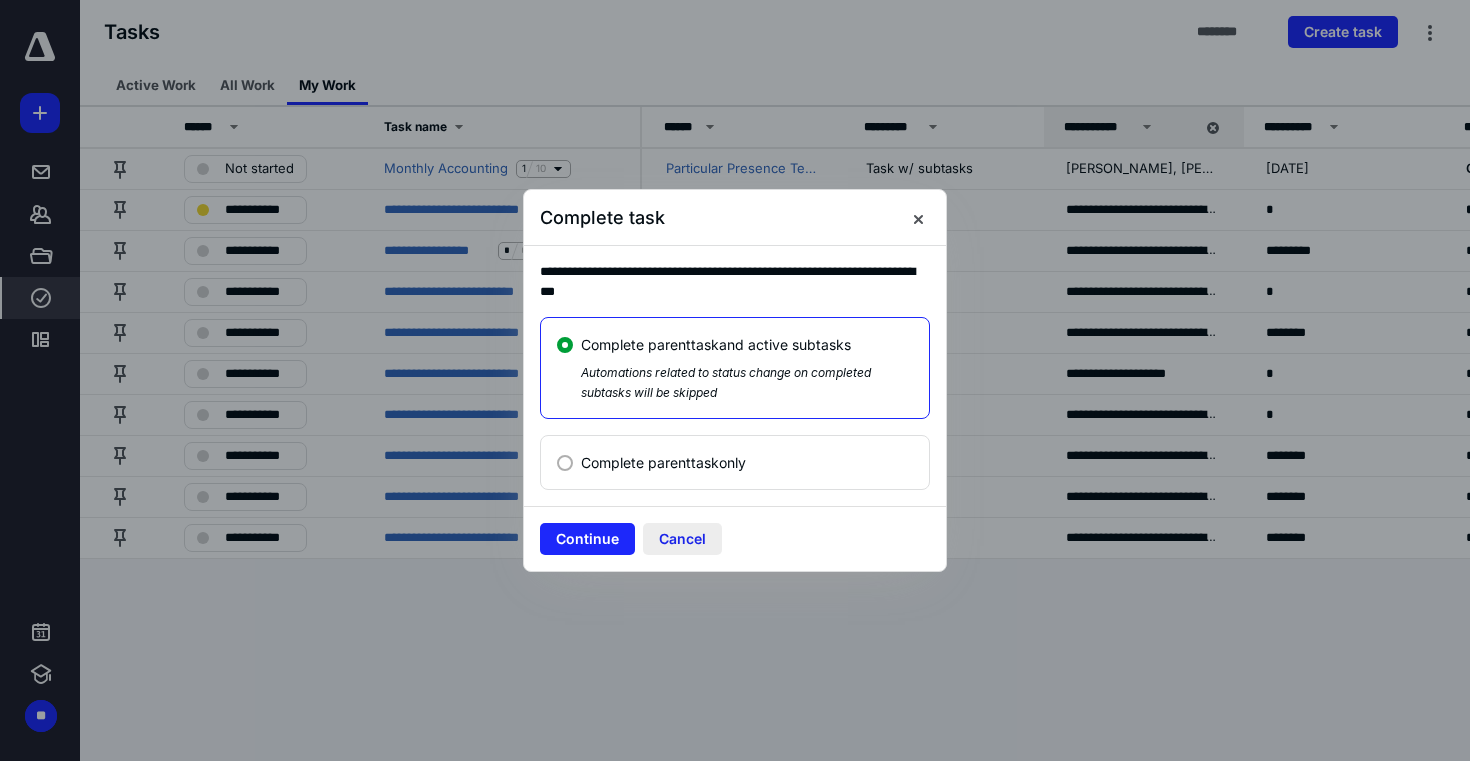 click on "Cancel" at bounding box center [682, 539] 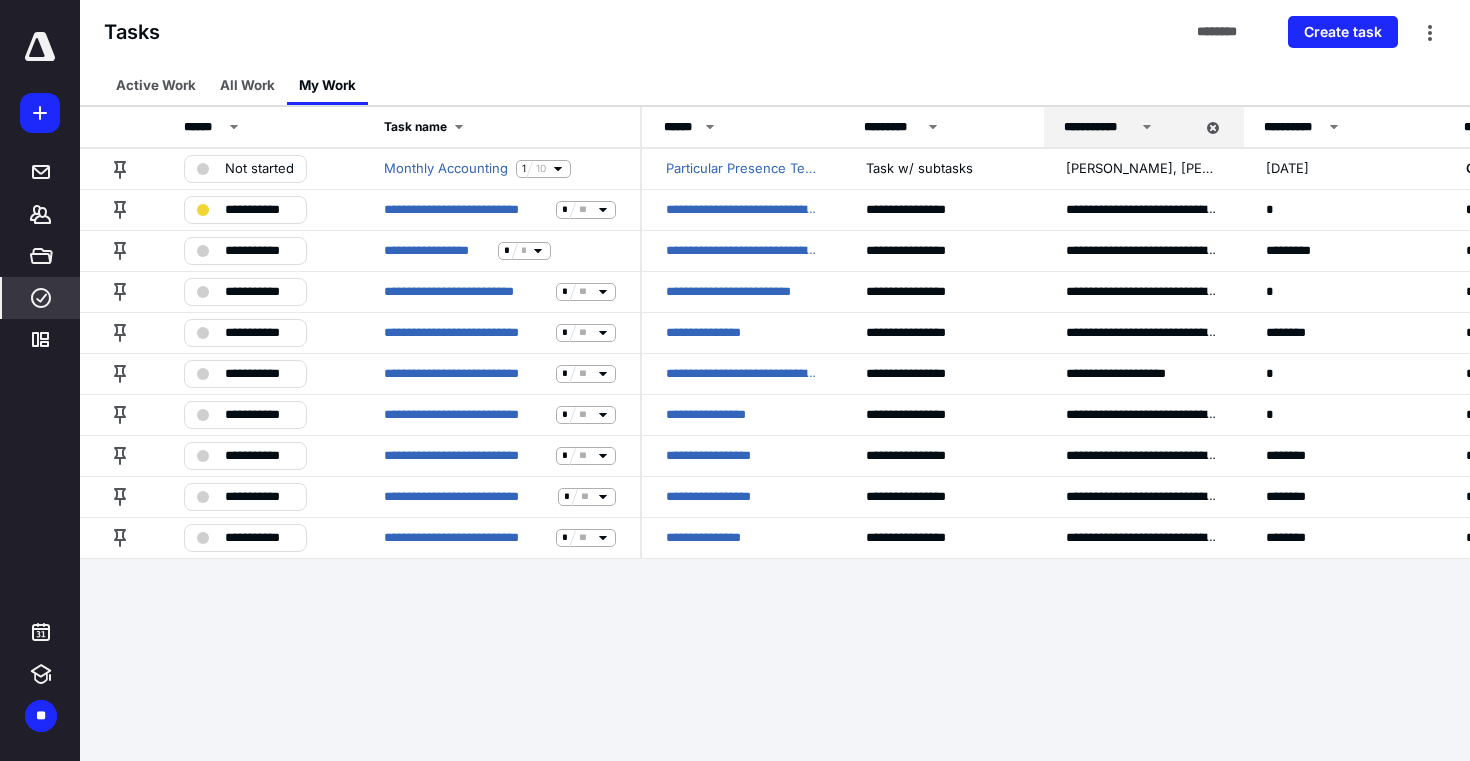 click at bounding box center (40, 47) 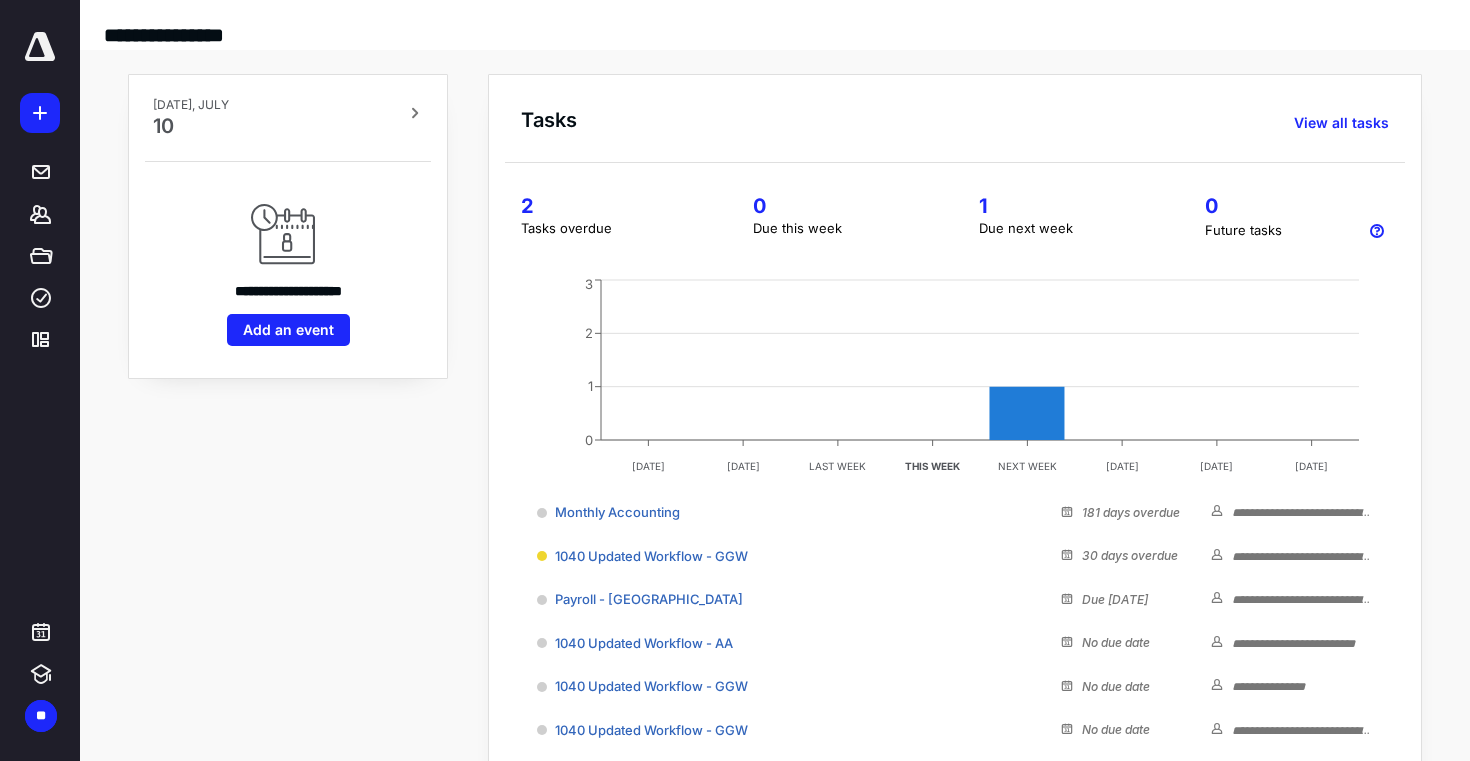 click on "Tasks overdue" at bounding box center (613, 229) 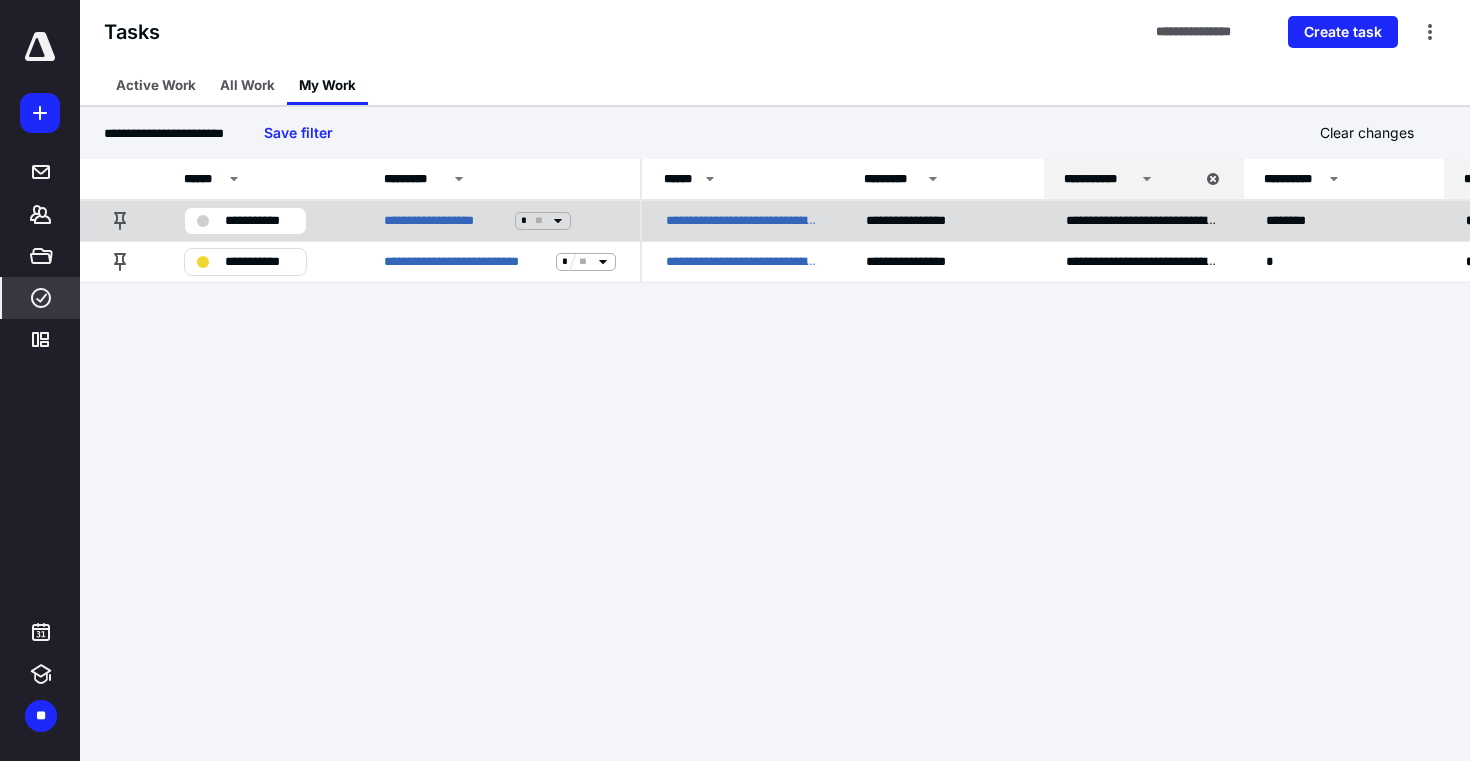 click on "**********" at bounding box center (259, 221) 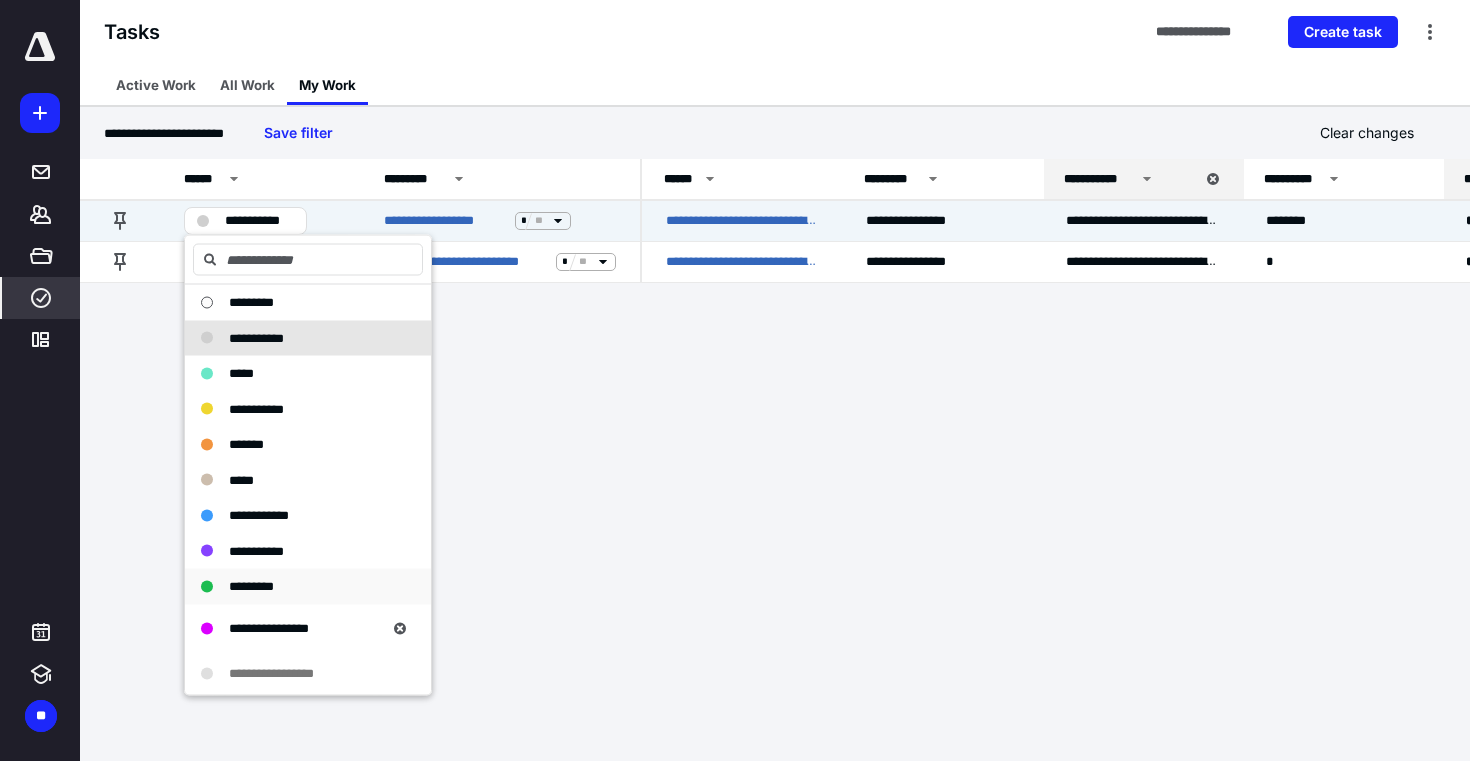 click on "*********" at bounding box center (251, 586) 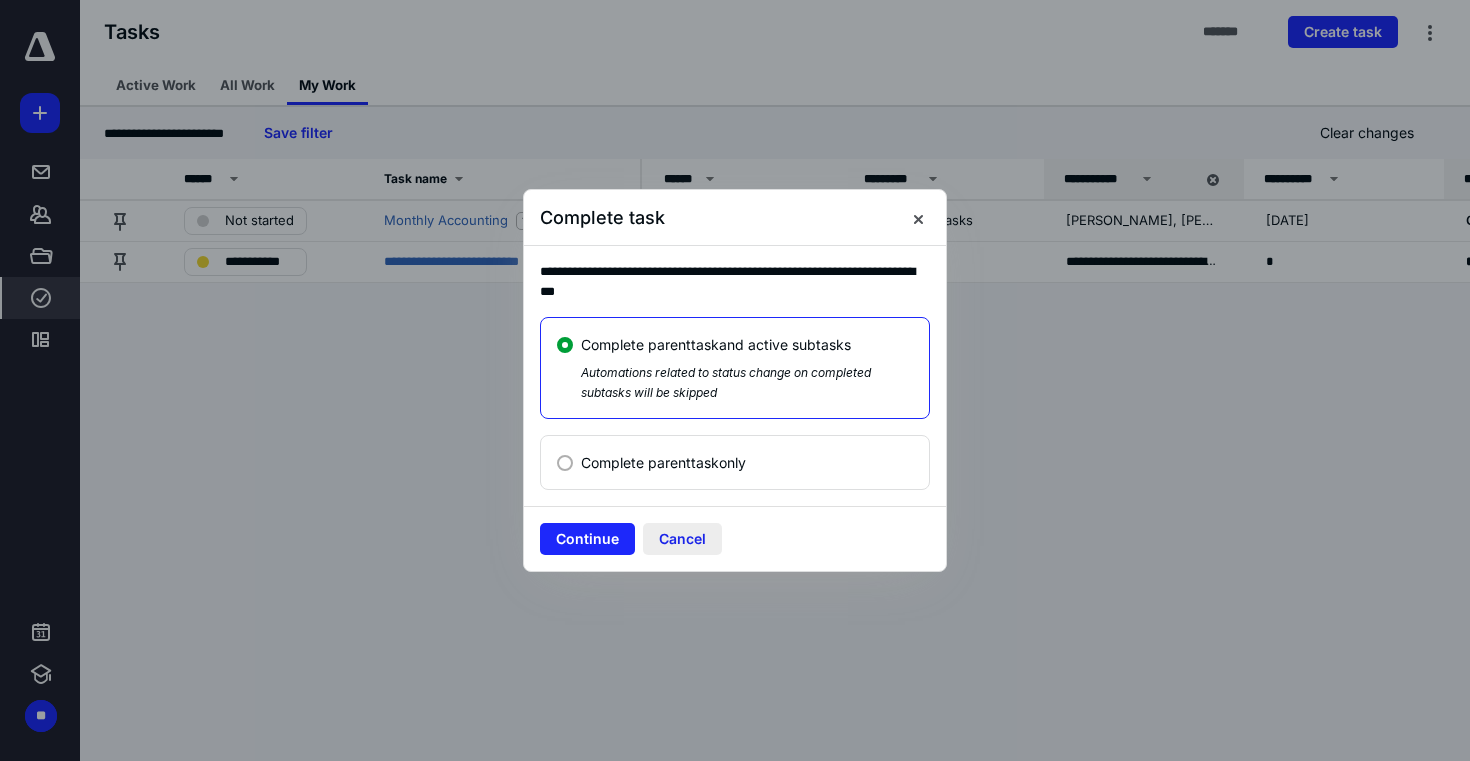 click on "Cancel" at bounding box center [682, 539] 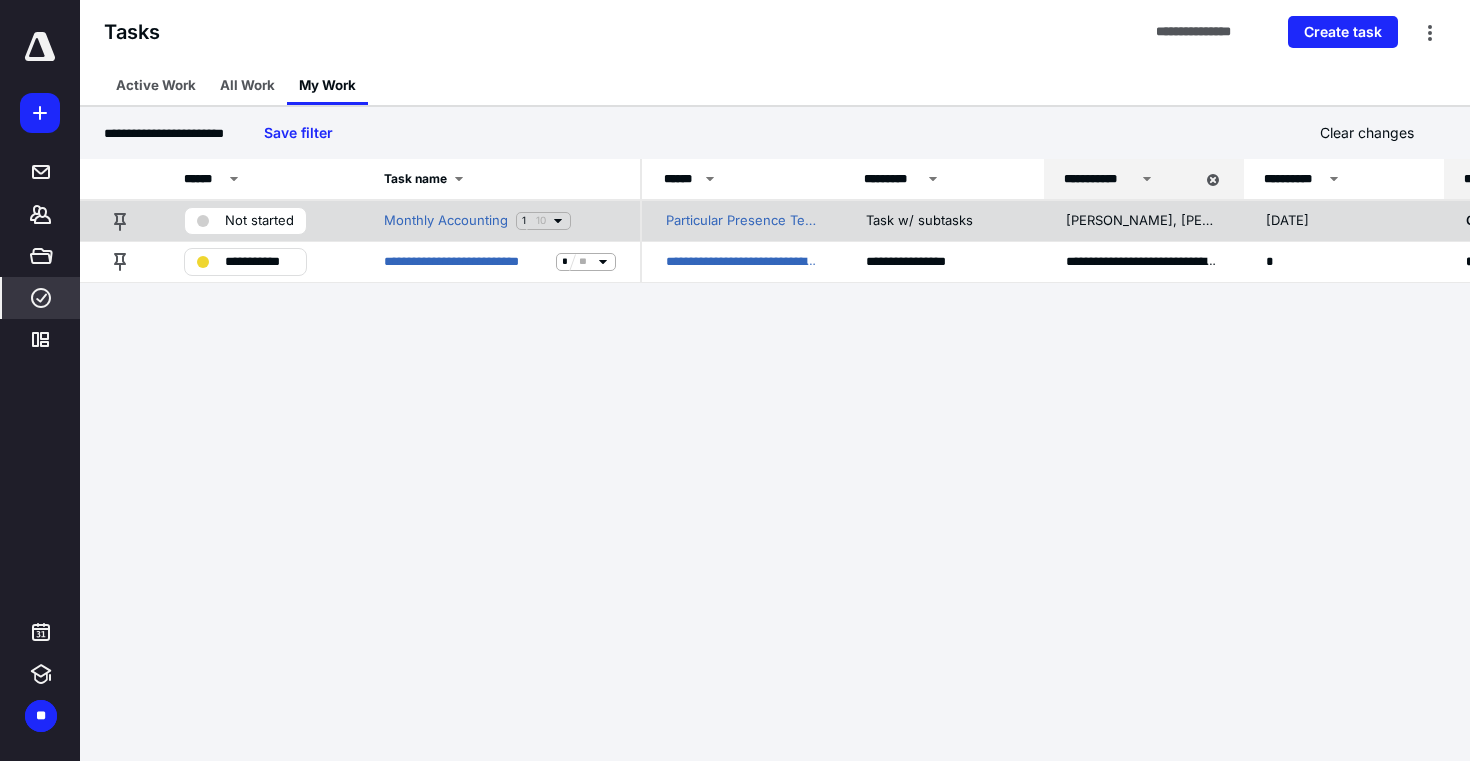 click on "Not started" at bounding box center (259, 221) 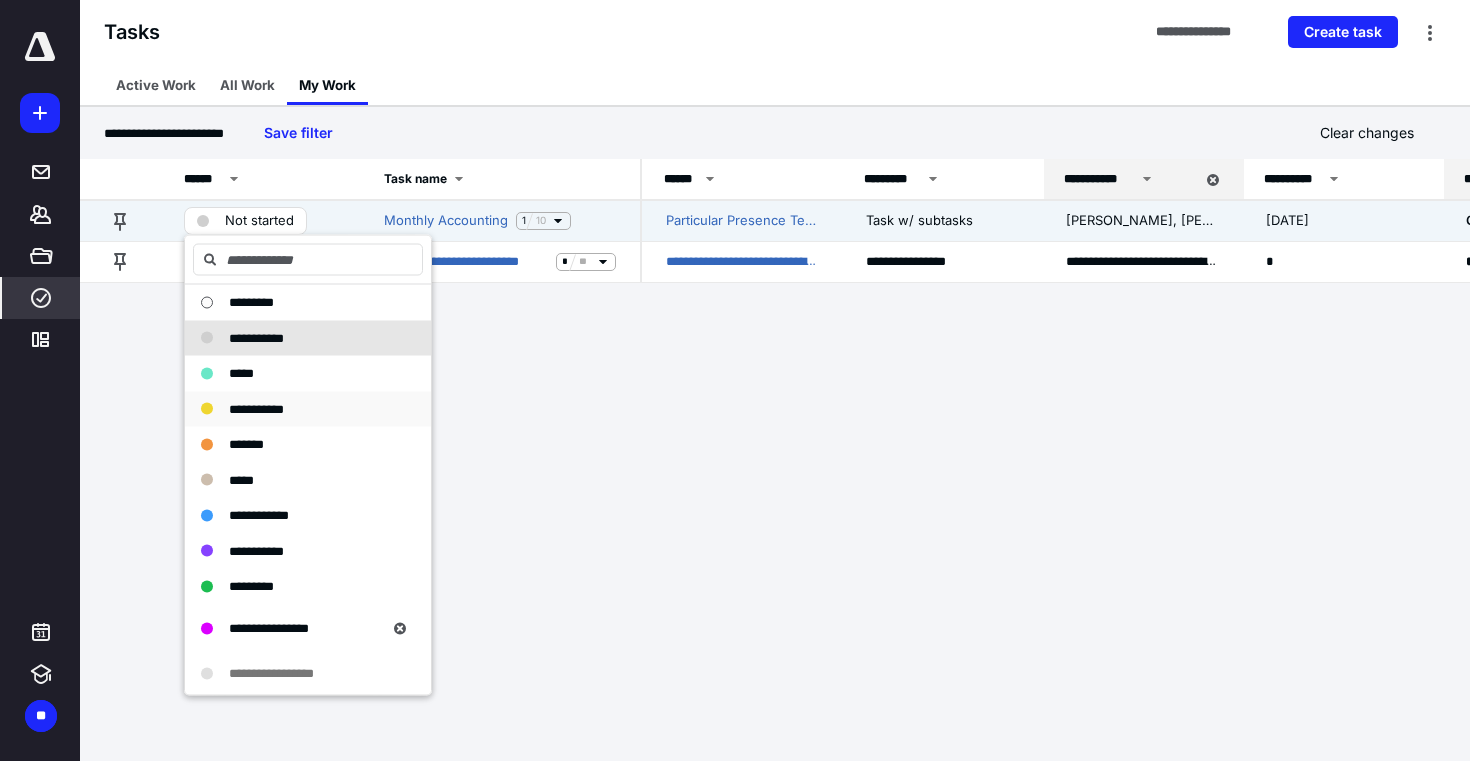 click on "**********" at bounding box center (296, 409) 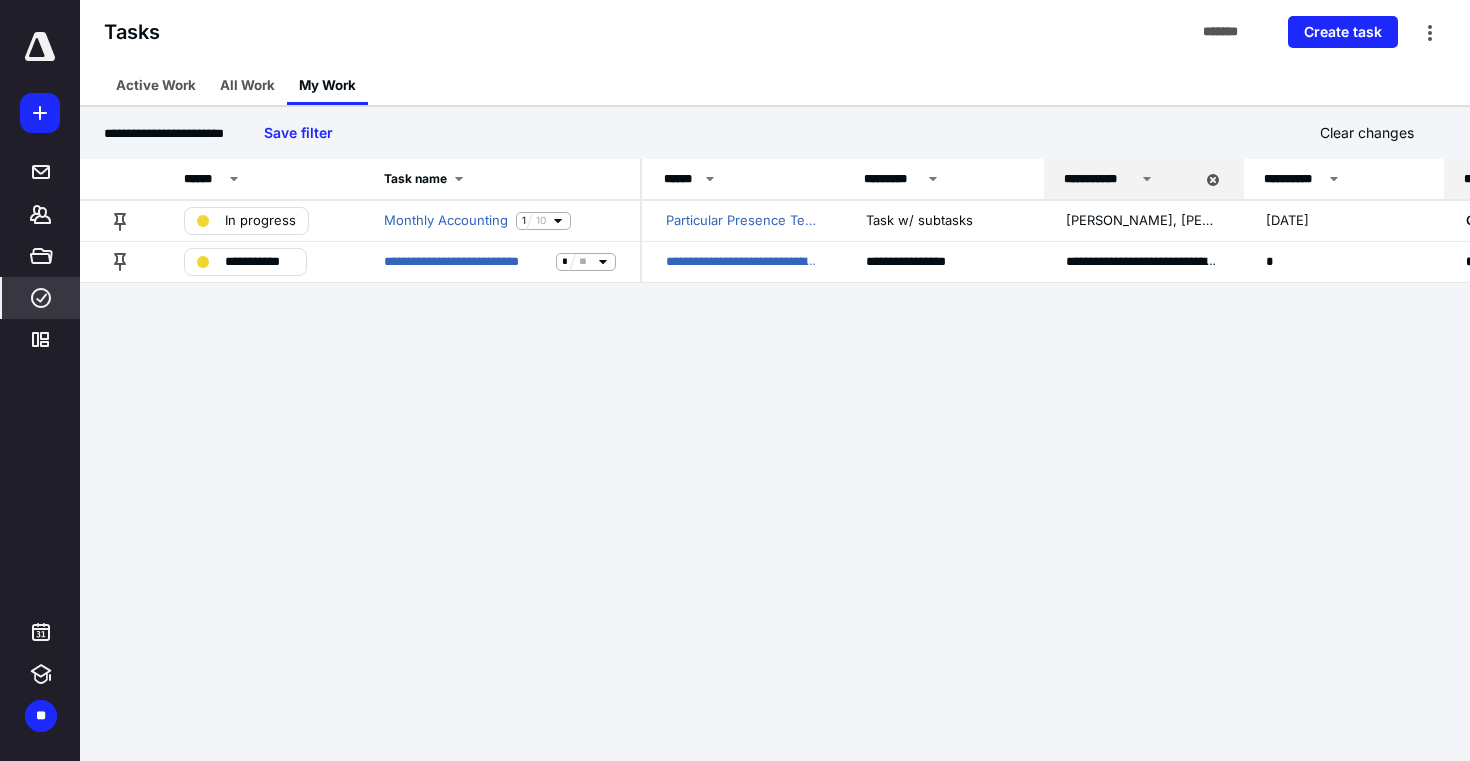 click on "**********" at bounding box center [735, 380] 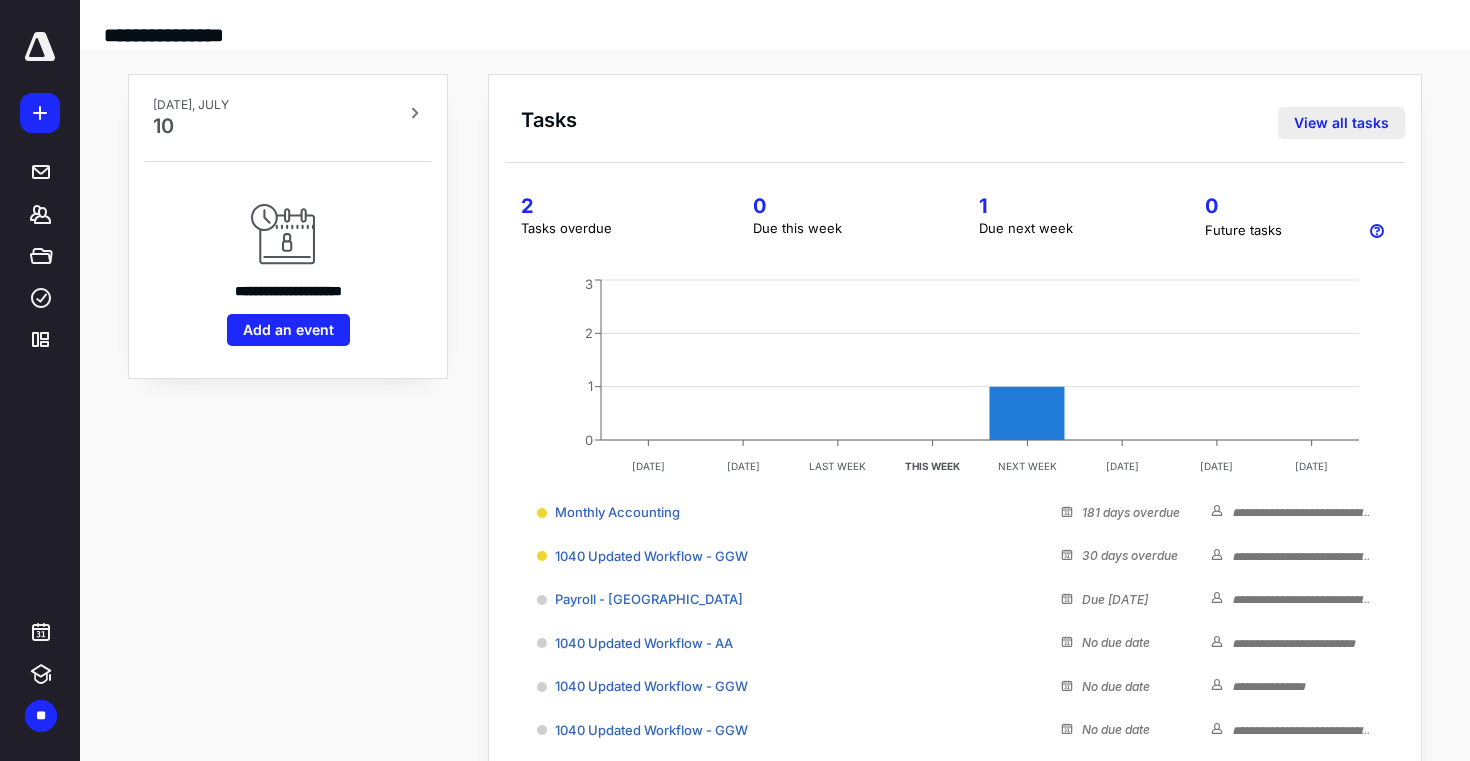 click on "View all tasks" at bounding box center (1341, 123) 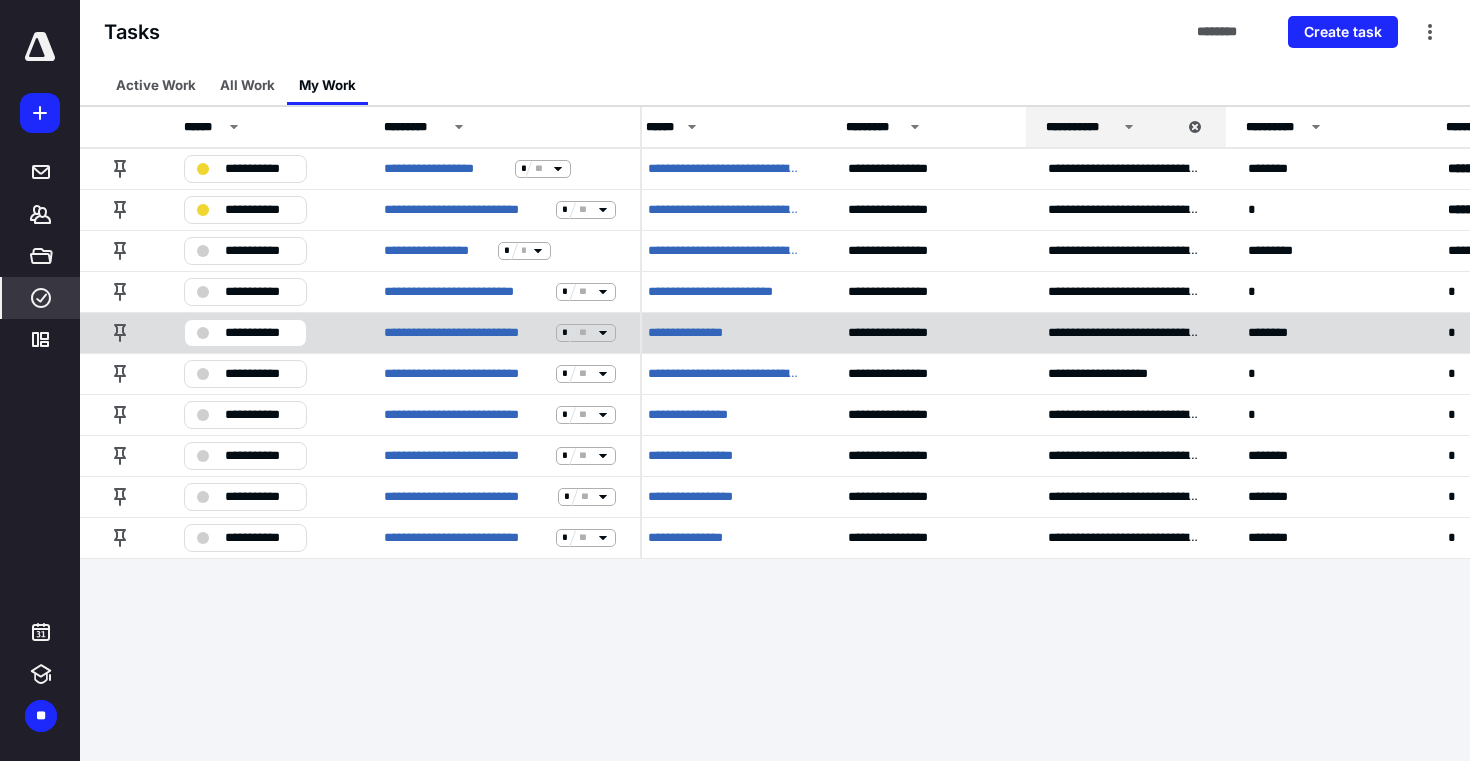 scroll, scrollTop: 0, scrollLeft: 0, axis: both 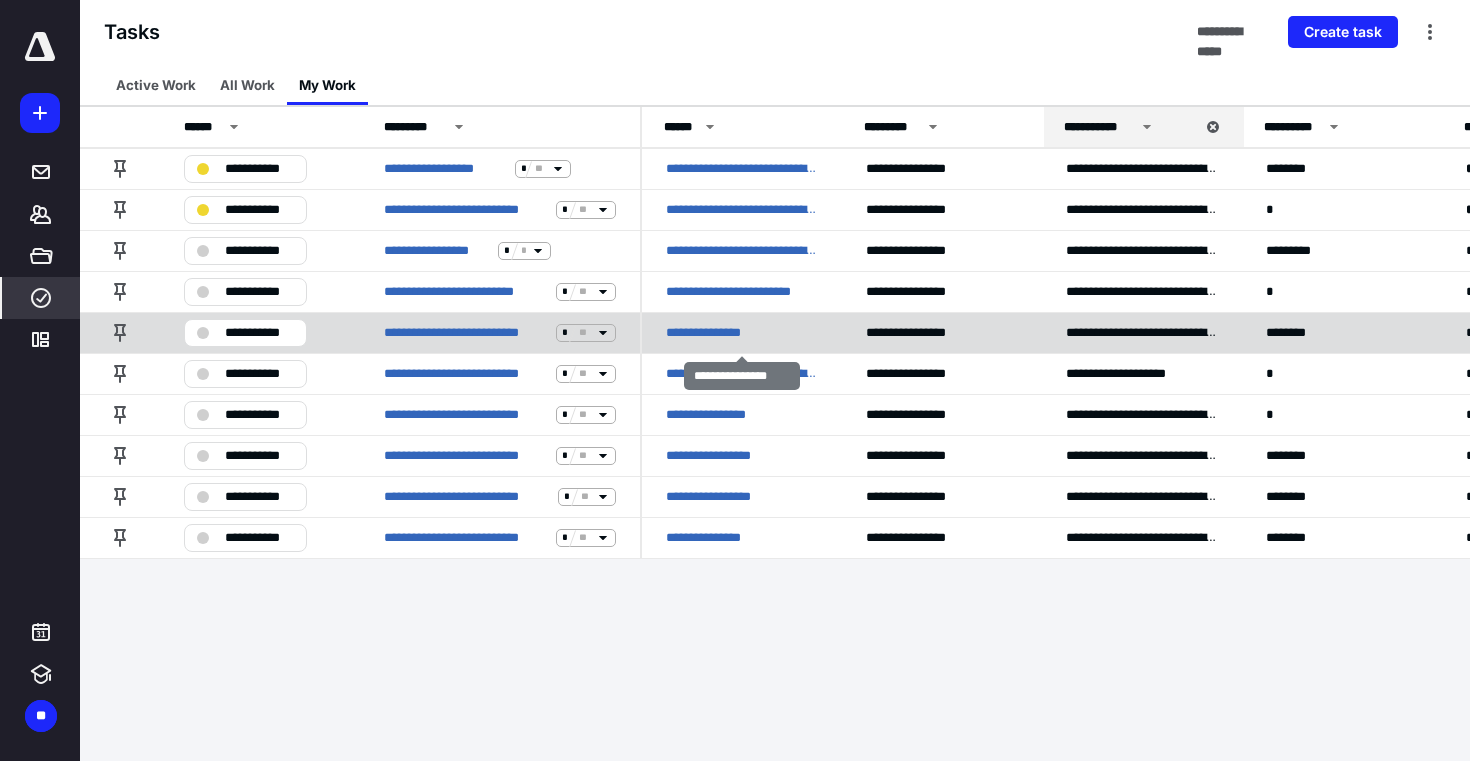 click on "**********" at bounding box center (717, 333) 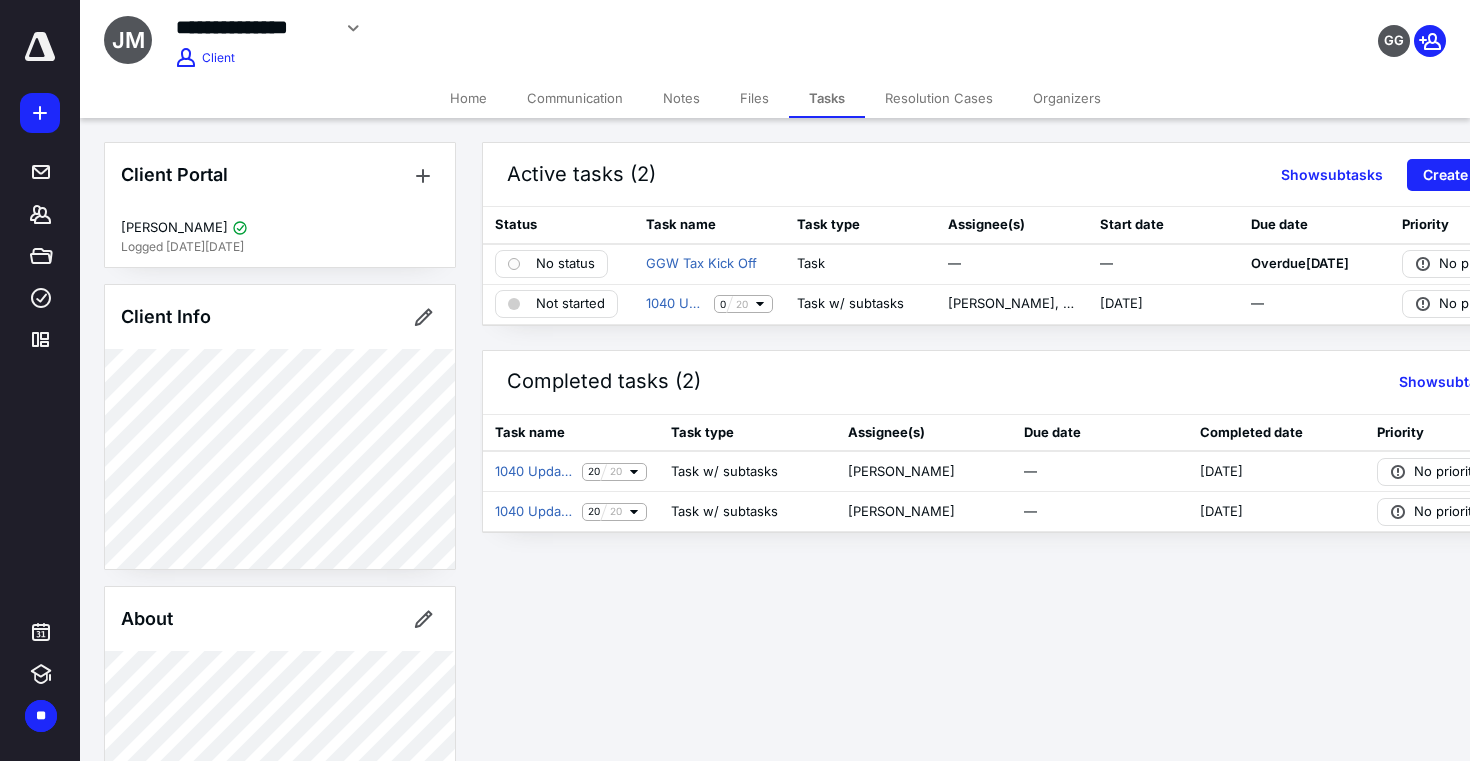 click on "Files" at bounding box center (754, 98) 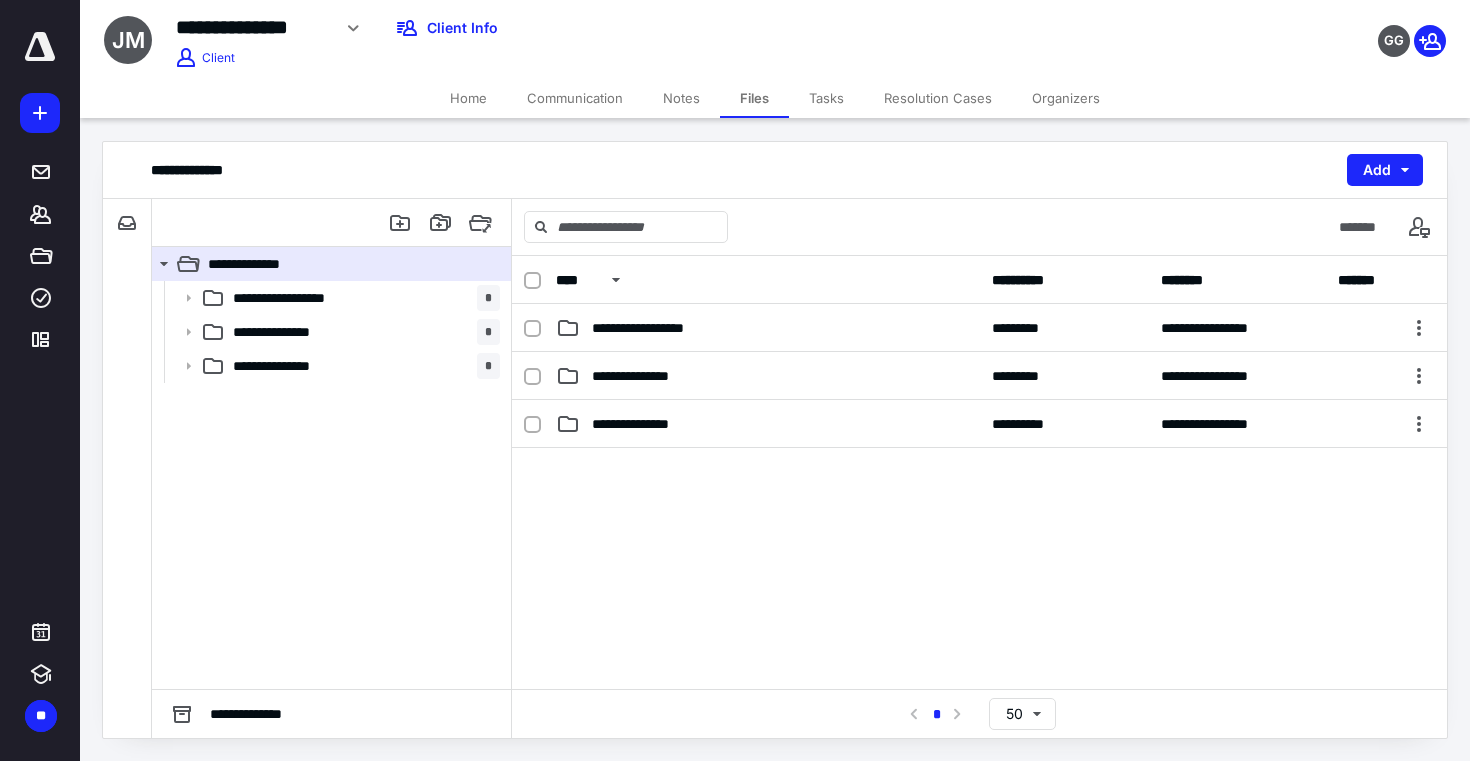 click at bounding box center [40, 58] 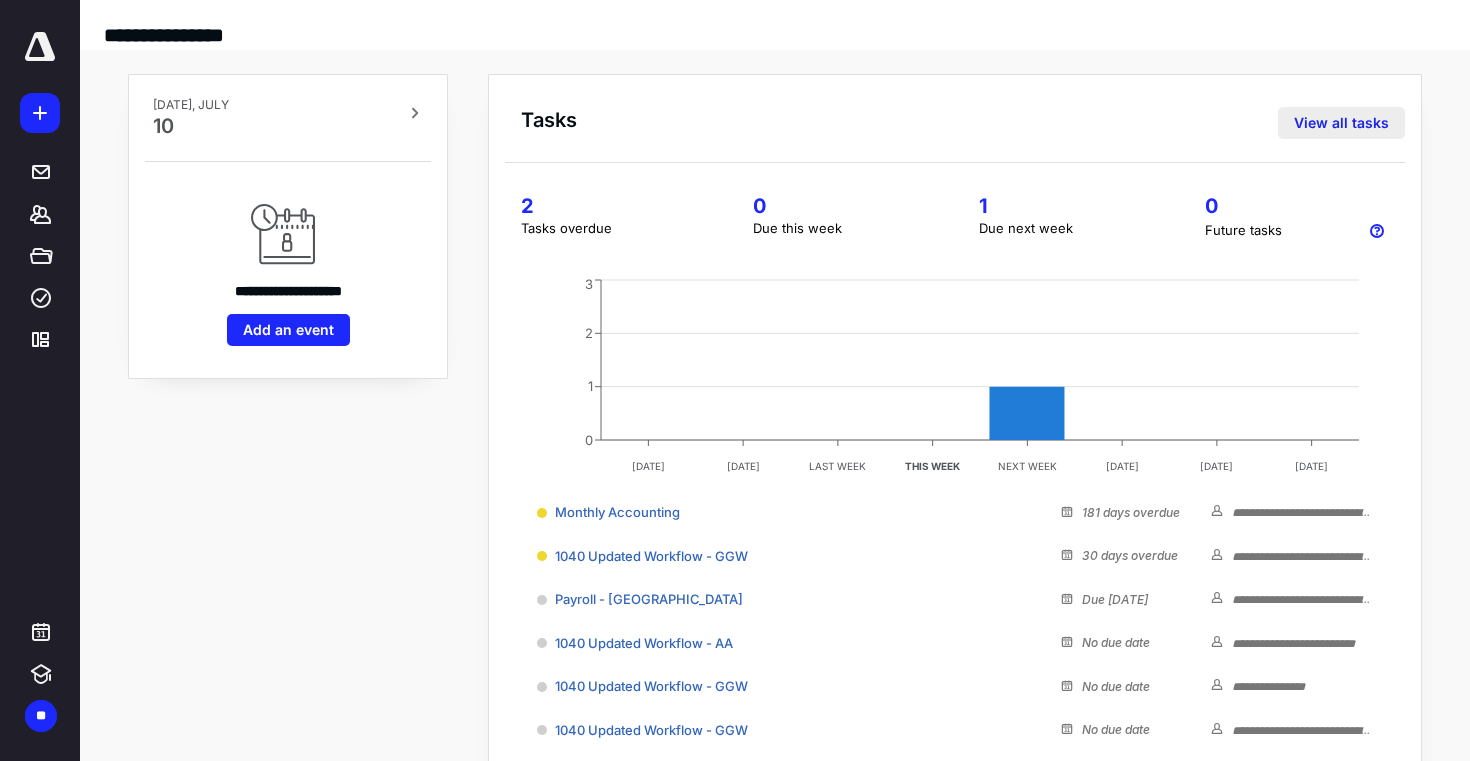 click on "View all tasks" at bounding box center [1341, 123] 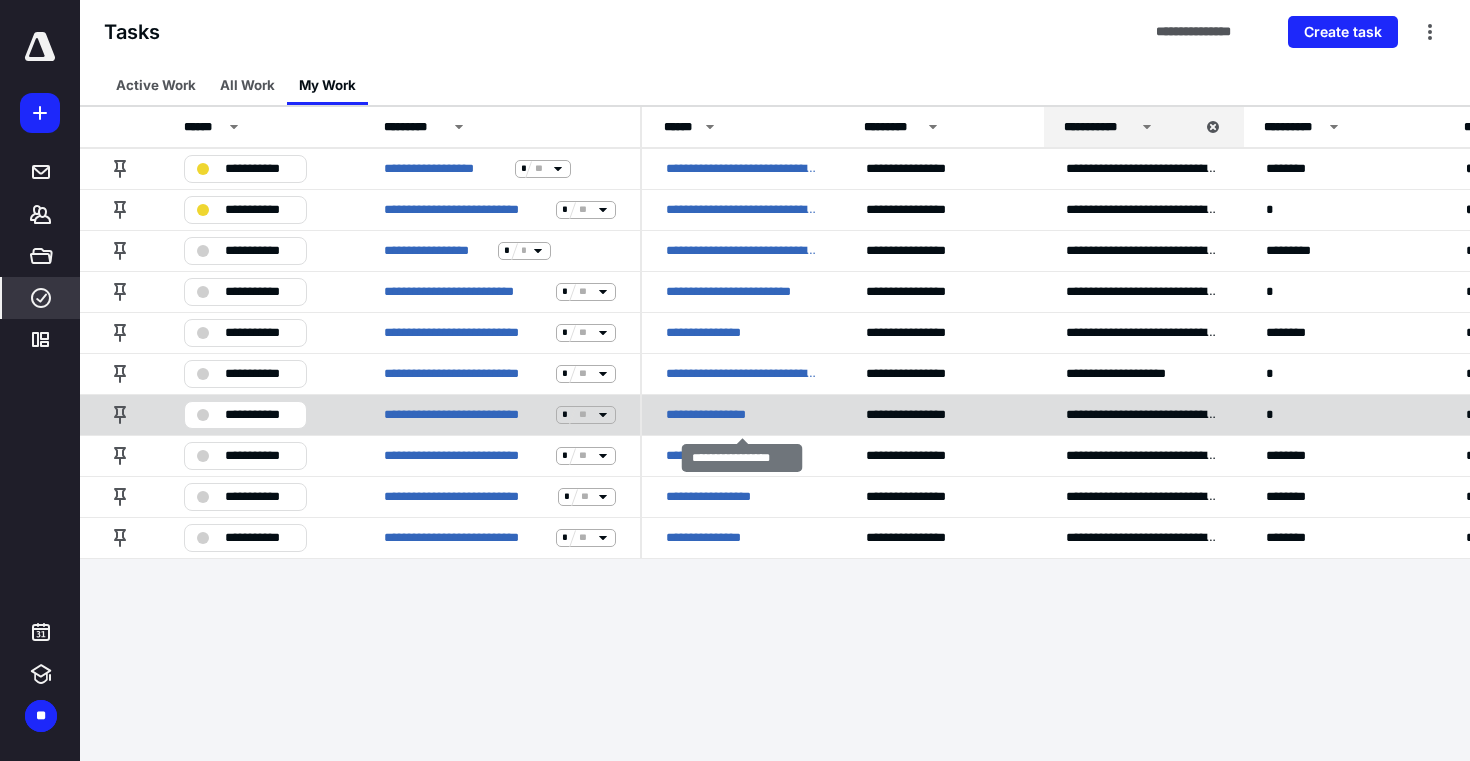 click on "**********" at bounding box center (720, 415) 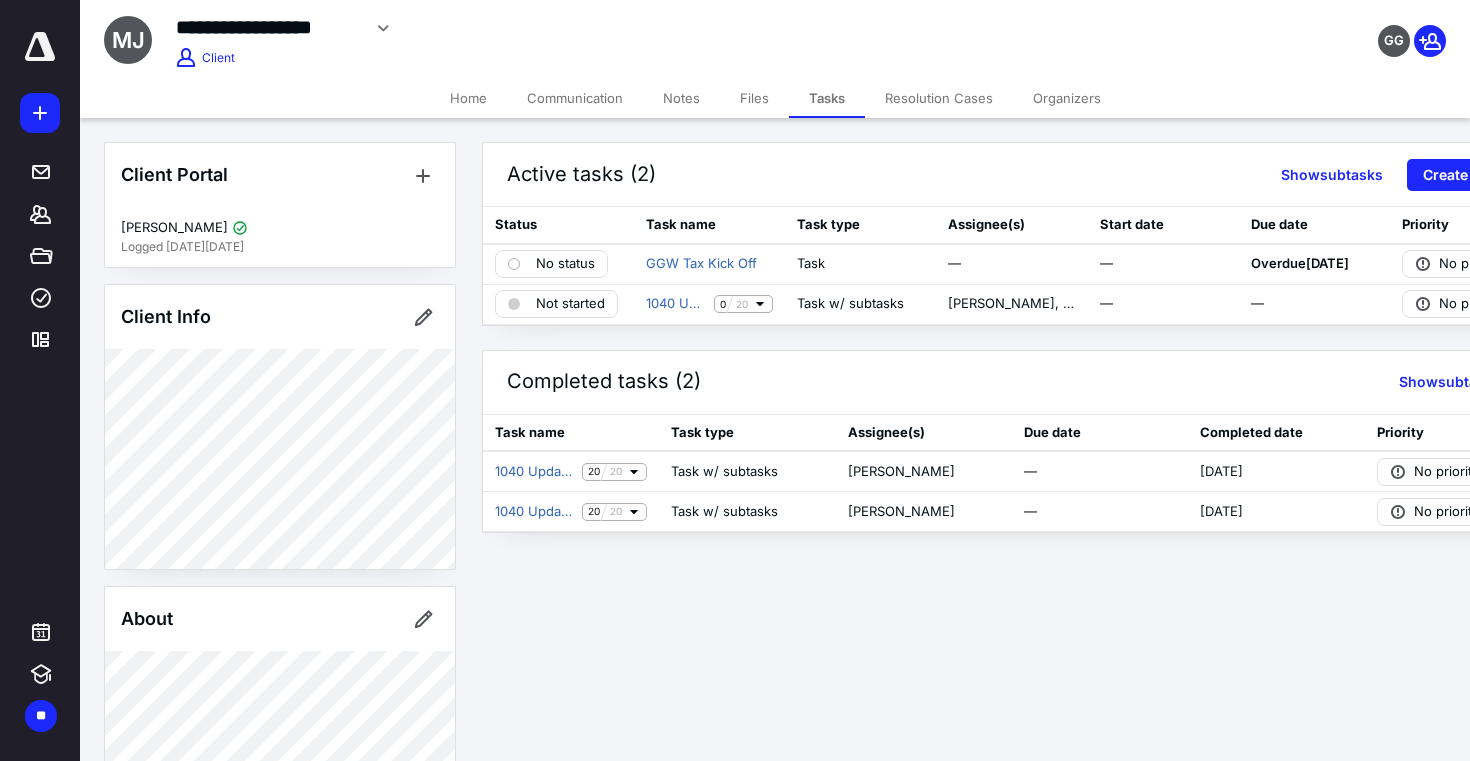 click on "Files" at bounding box center [754, 98] 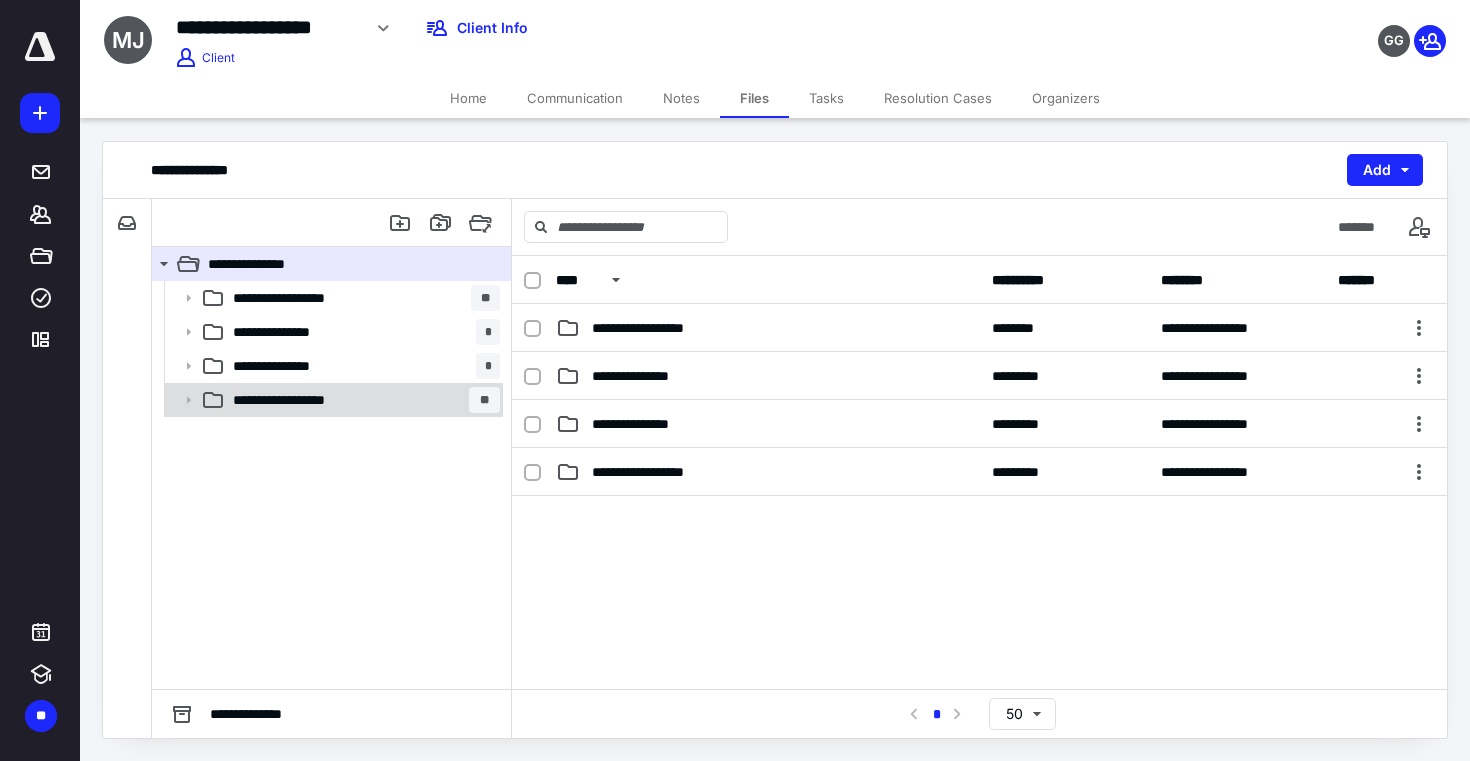click on "**********" at bounding box center [362, 400] 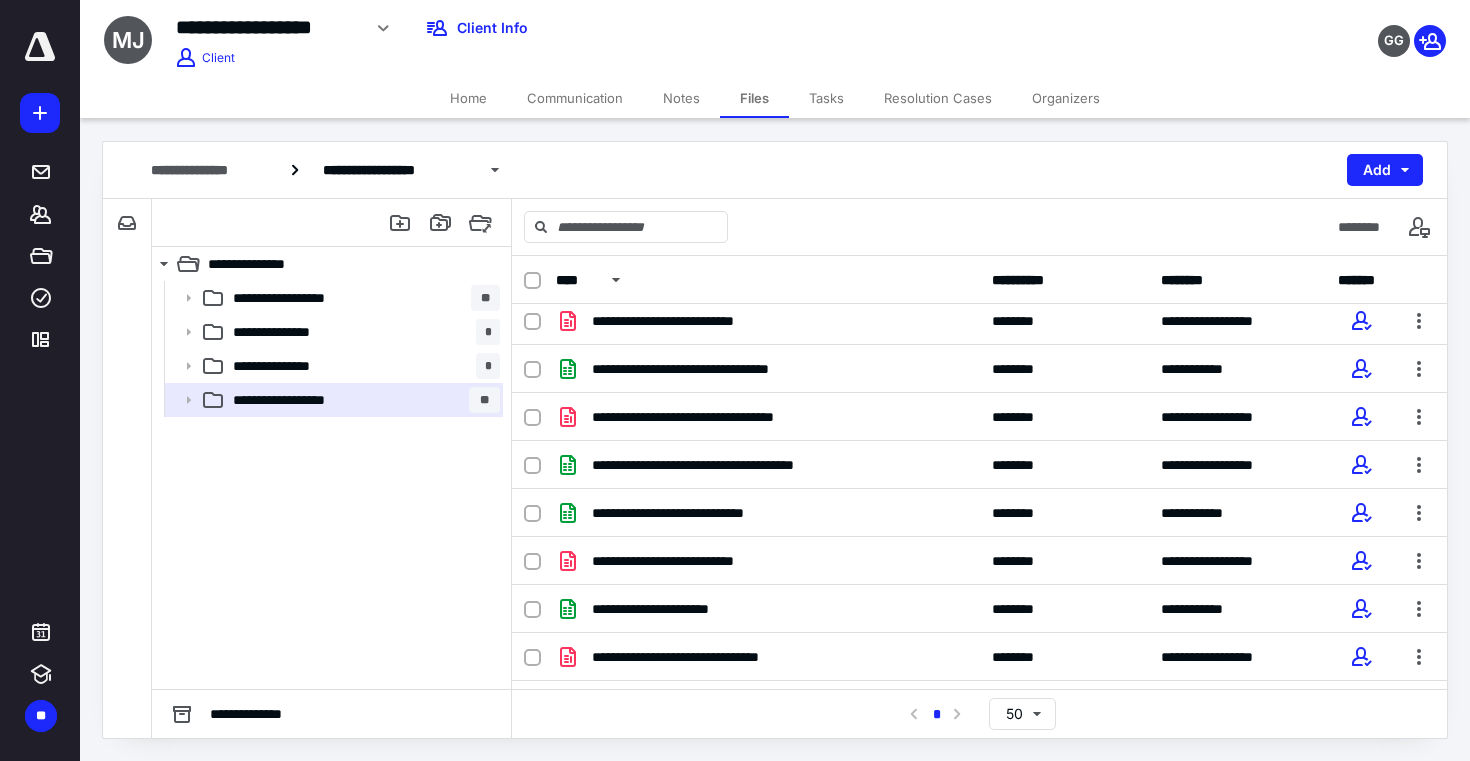 scroll, scrollTop: 0, scrollLeft: 0, axis: both 